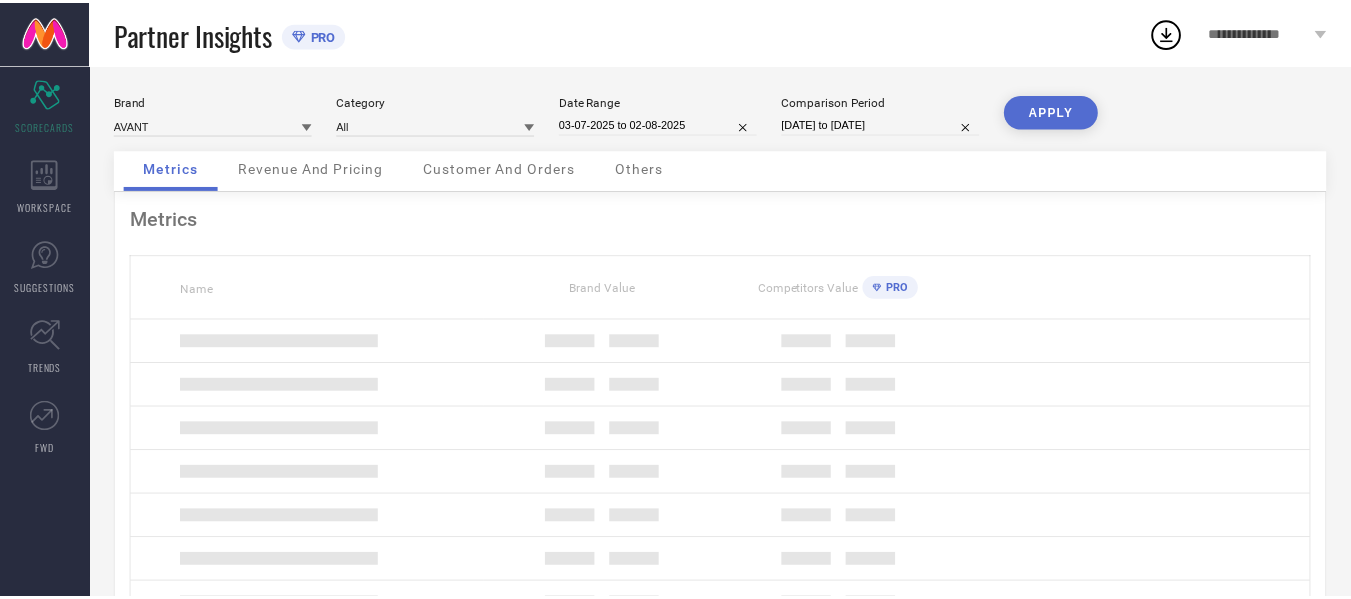 scroll, scrollTop: 0, scrollLeft: 0, axis: both 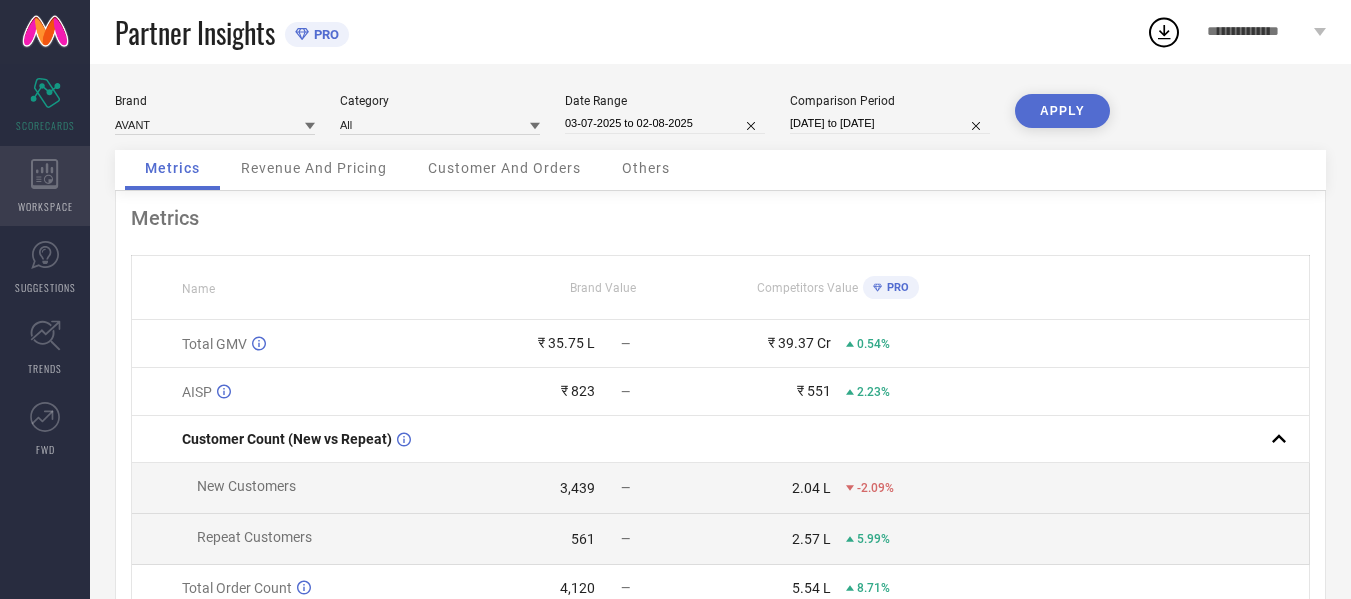 click on "WORKSPACE" at bounding box center [45, 186] 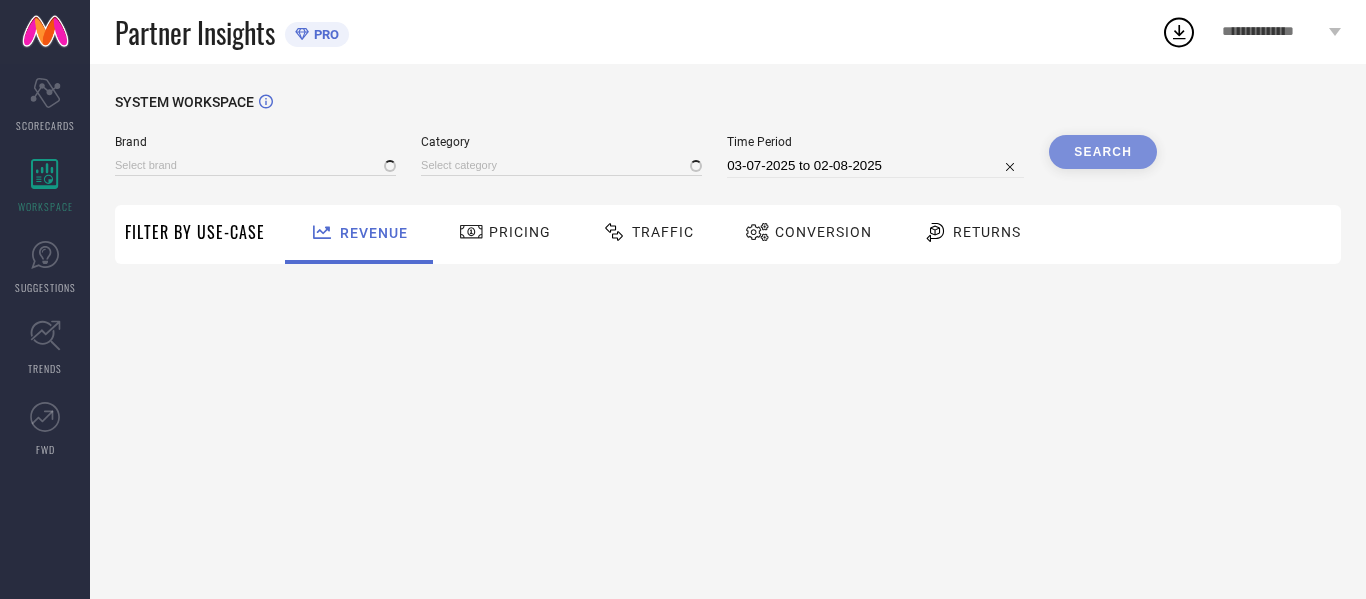 type on "AVANT" 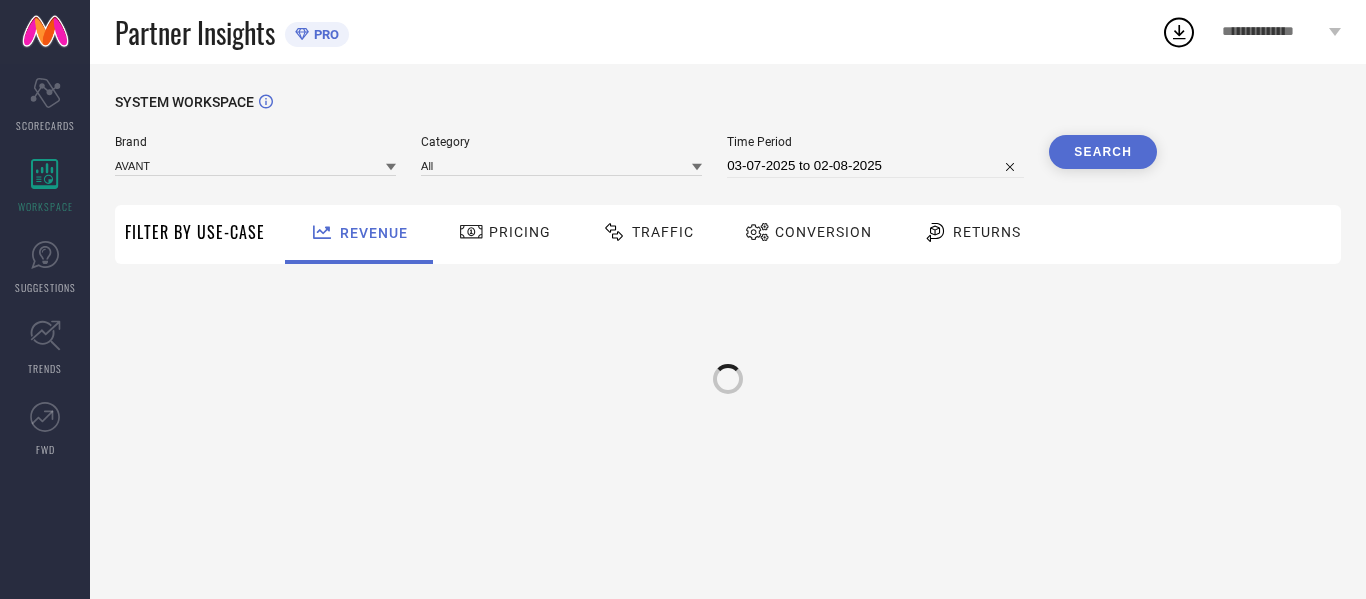 click on "Traffic" at bounding box center (648, 232) 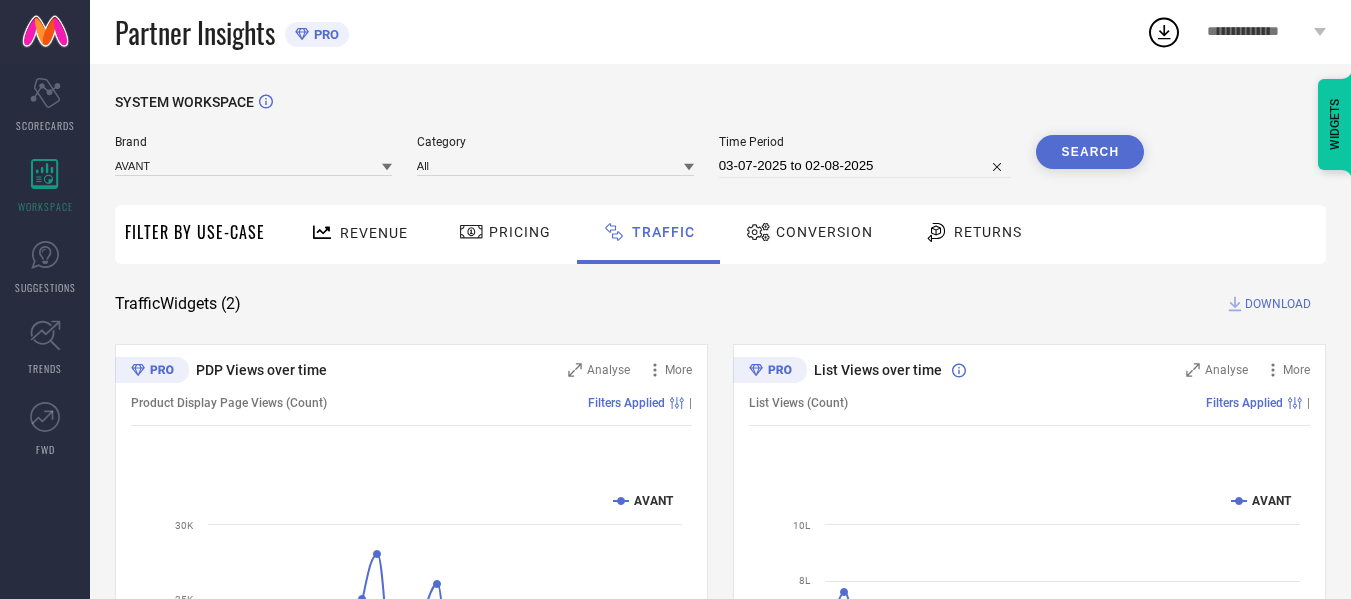 click on "03-07-2025 to 02-08-2025" at bounding box center [865, 166] 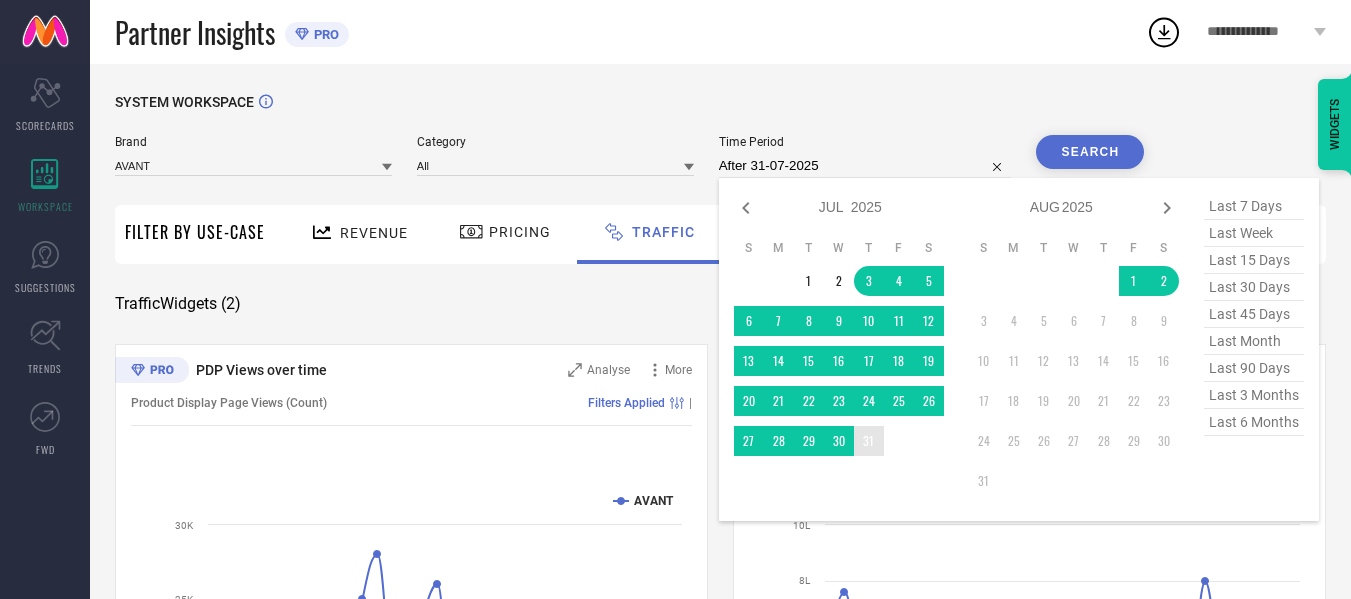 click on "31" at bounding box center (869, 441) 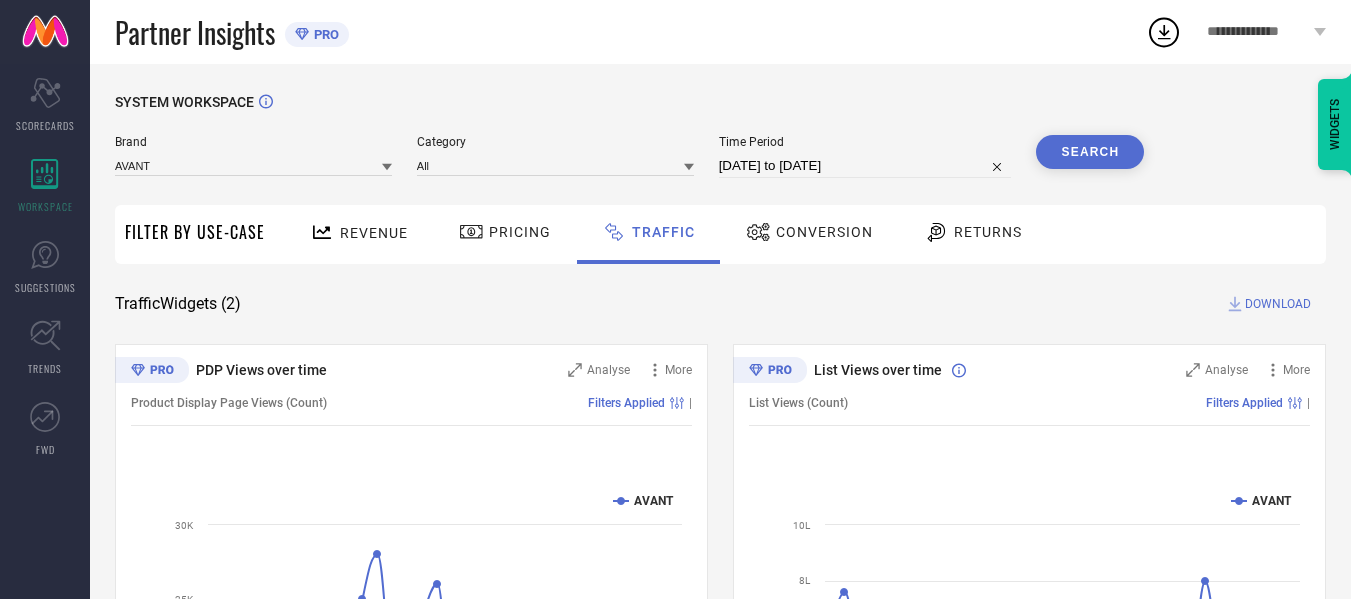 click on "Search" at bounding box center [1090, 152] 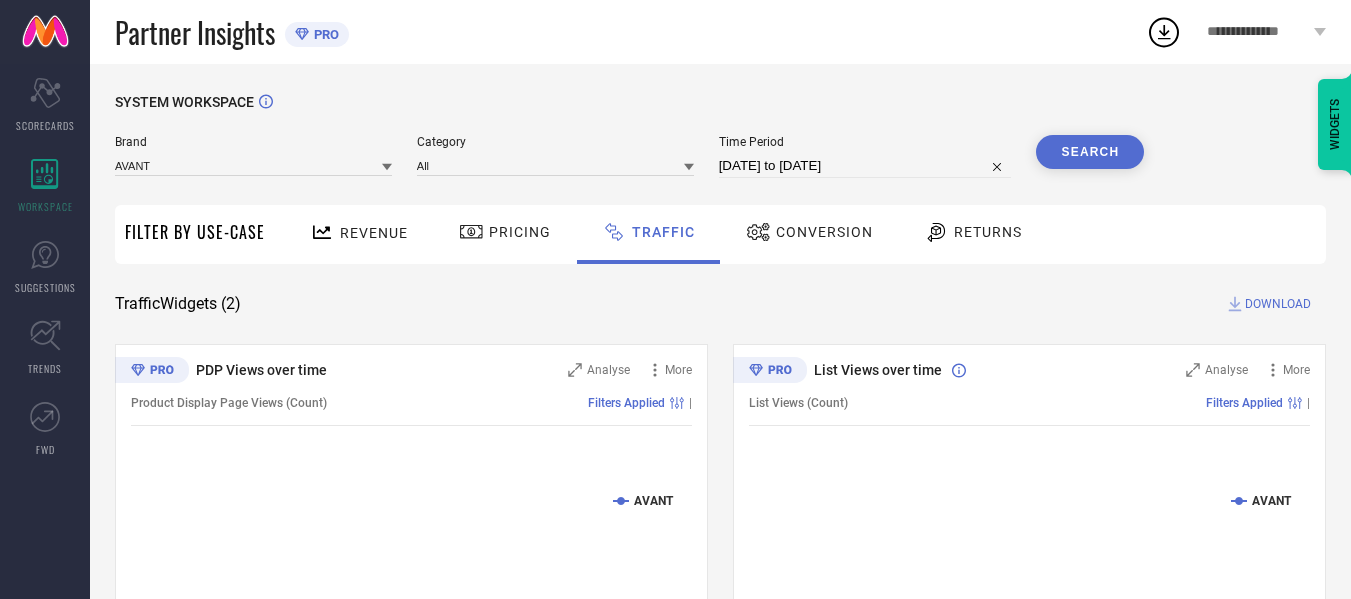 click on "DOWNLOAD" at bounding box center (1278, 304) 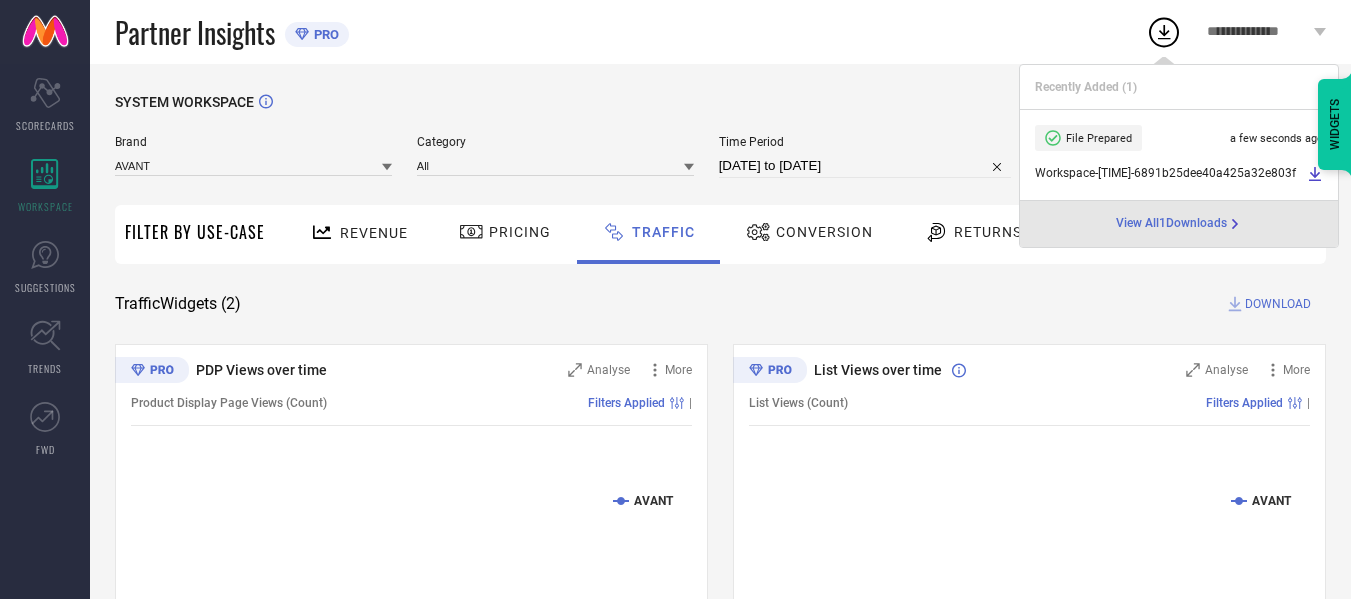 select on "6" 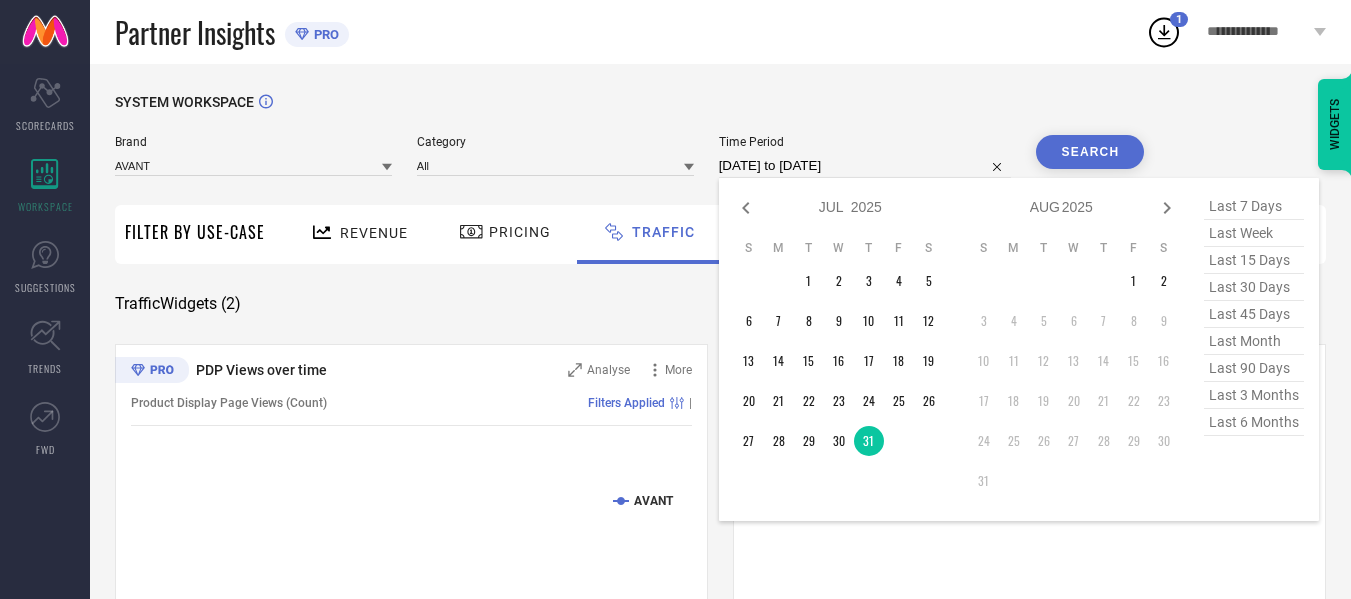 click on "[DATE] to [DATE]" at bounding box center (865, 166) 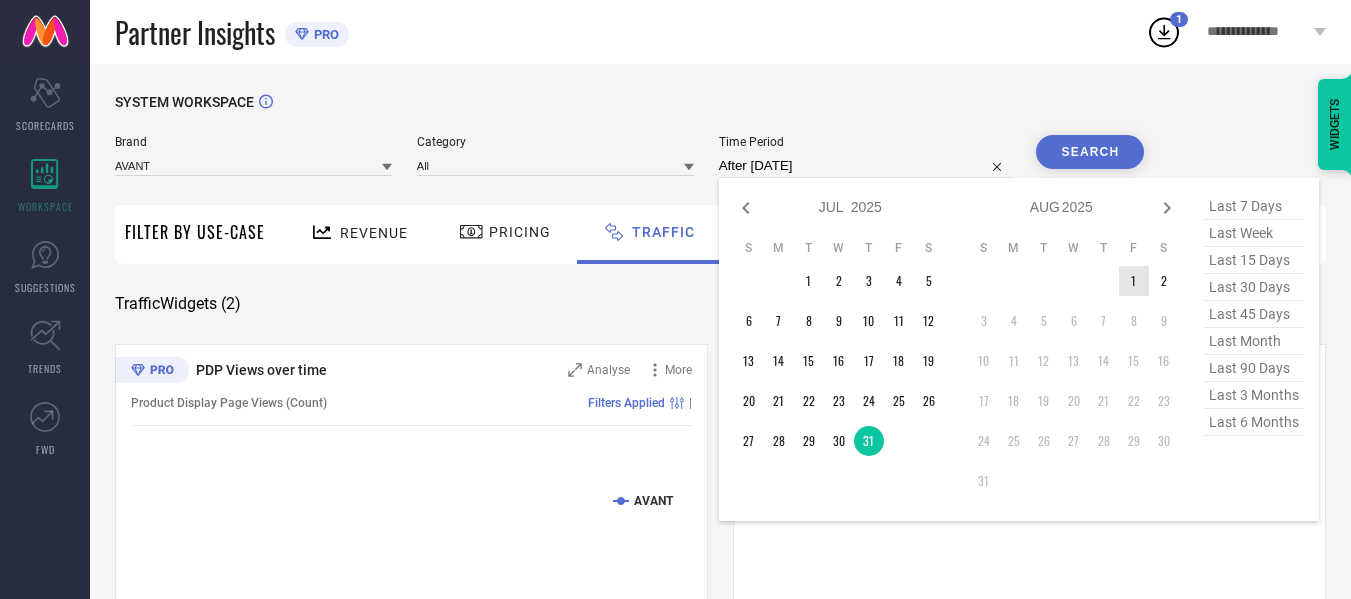 click on "1" at bounding box center (1134, 281) 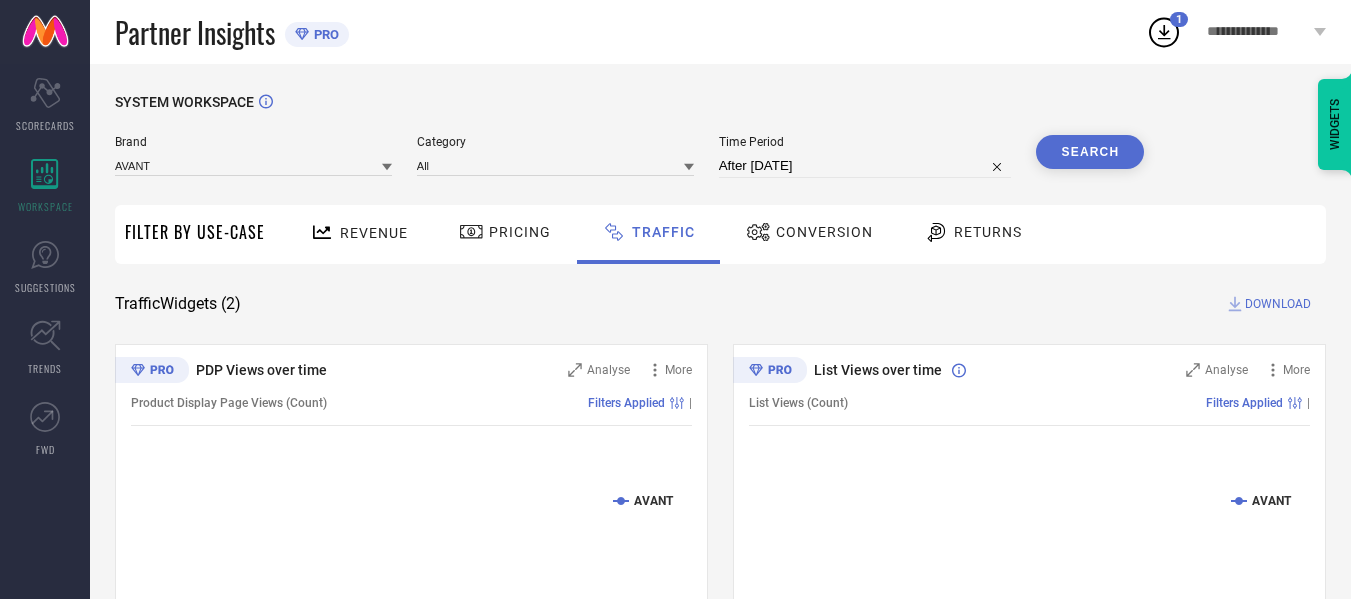 type on "[DATE] to [DATE]" 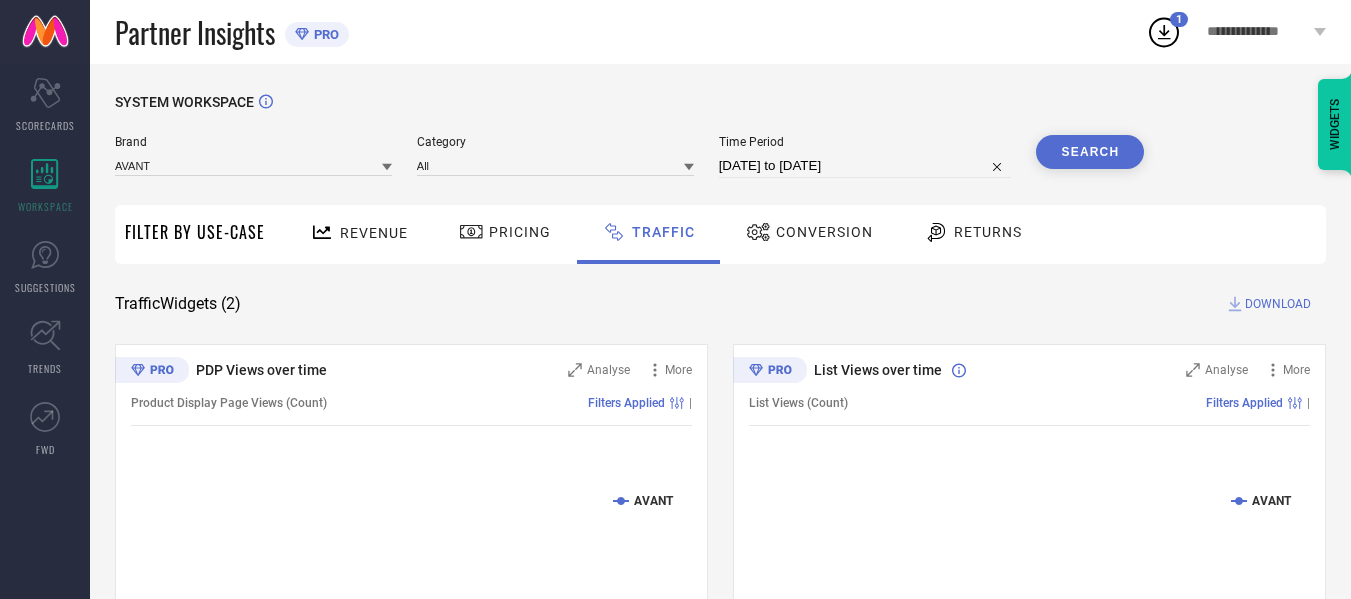 click on "Search" at bounding box center [1090, 152] 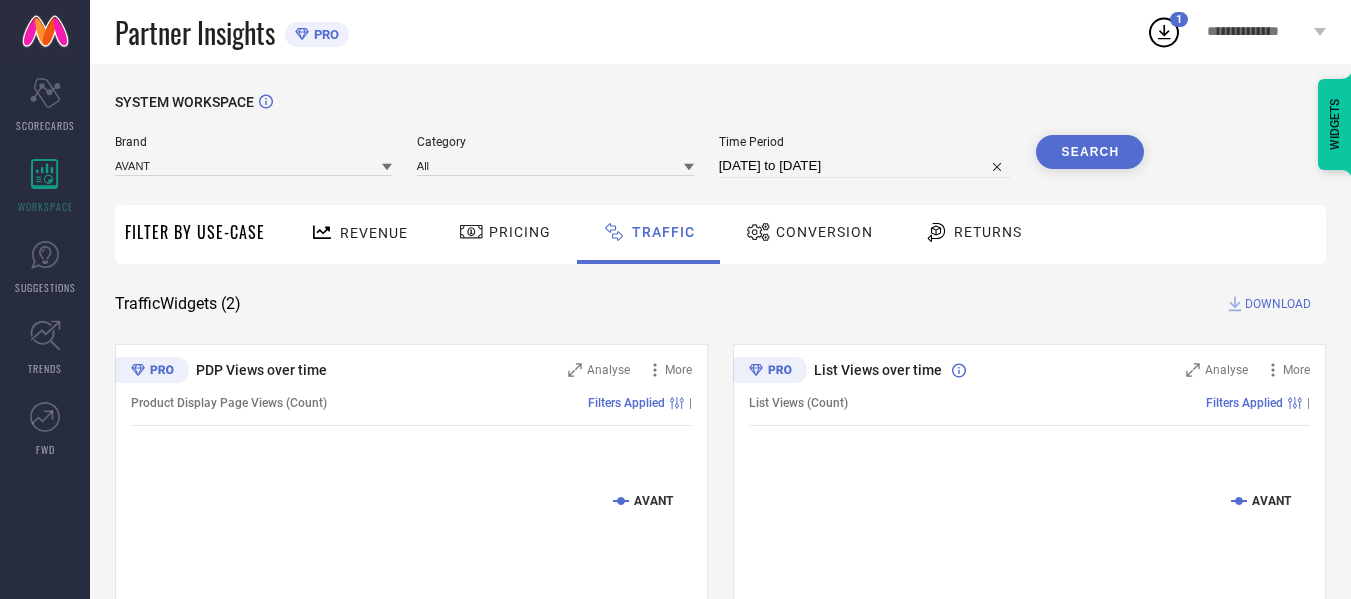 click on "Search" at bounding box center [1090, 152] 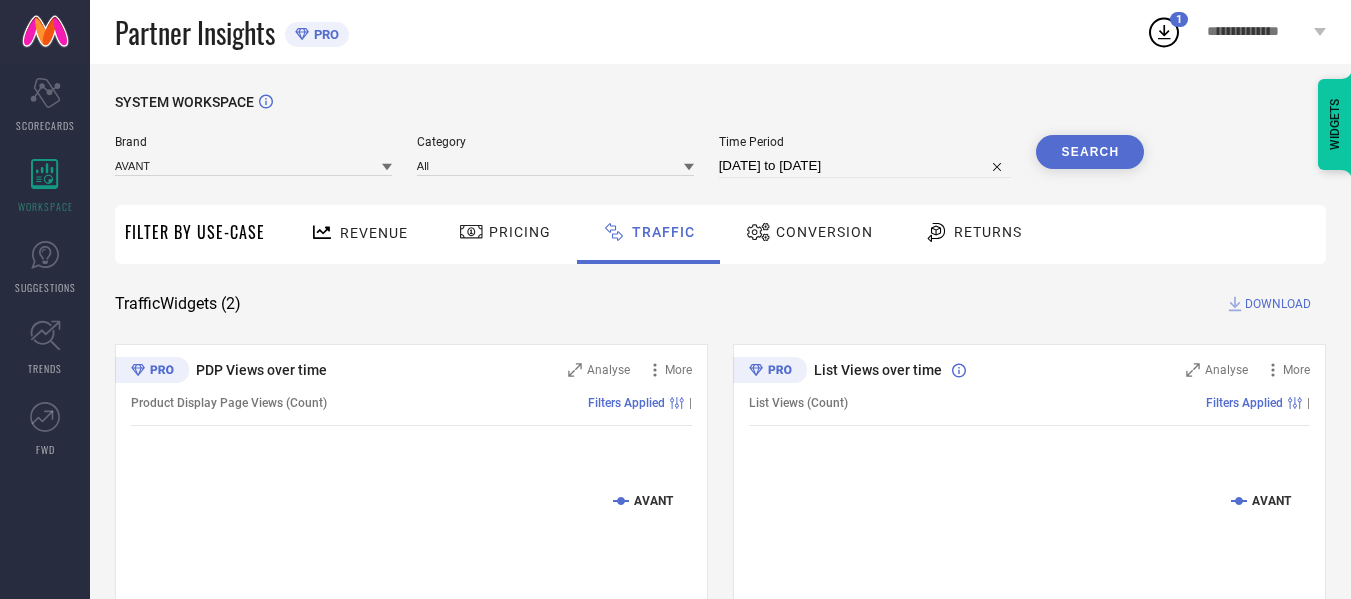 click on "Partner Insights PRO" at bounding box center [630, 32] 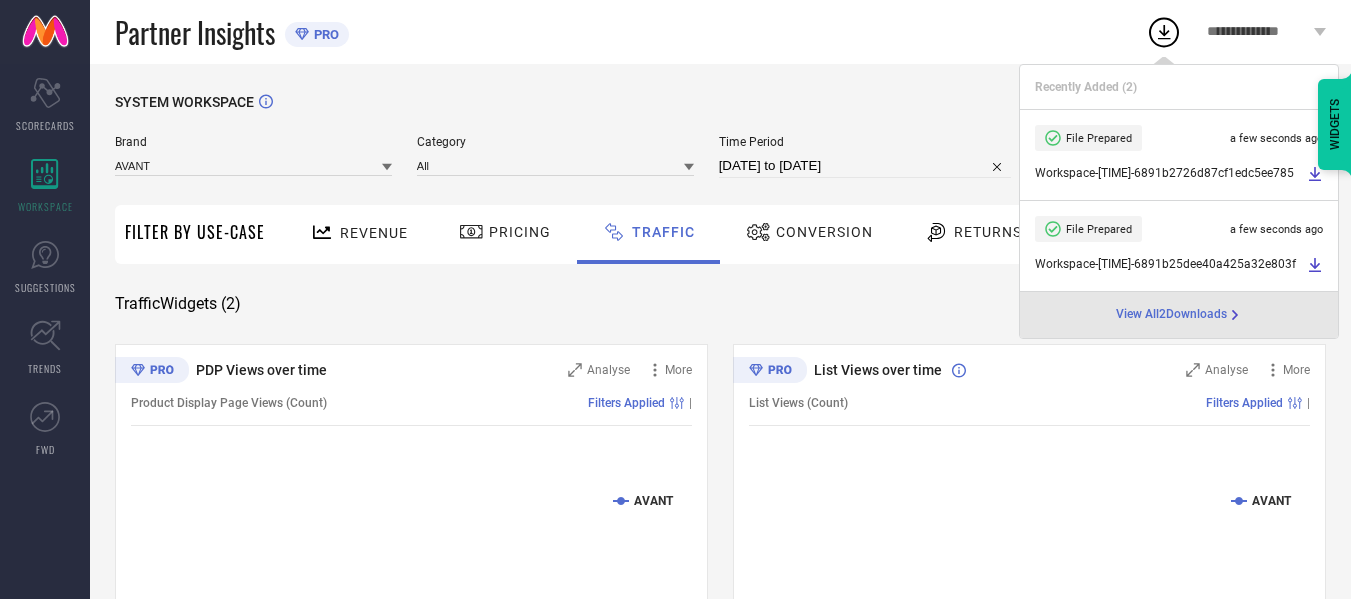 click on "[DATE] to [DATE]" at bounding box center (865, 166) 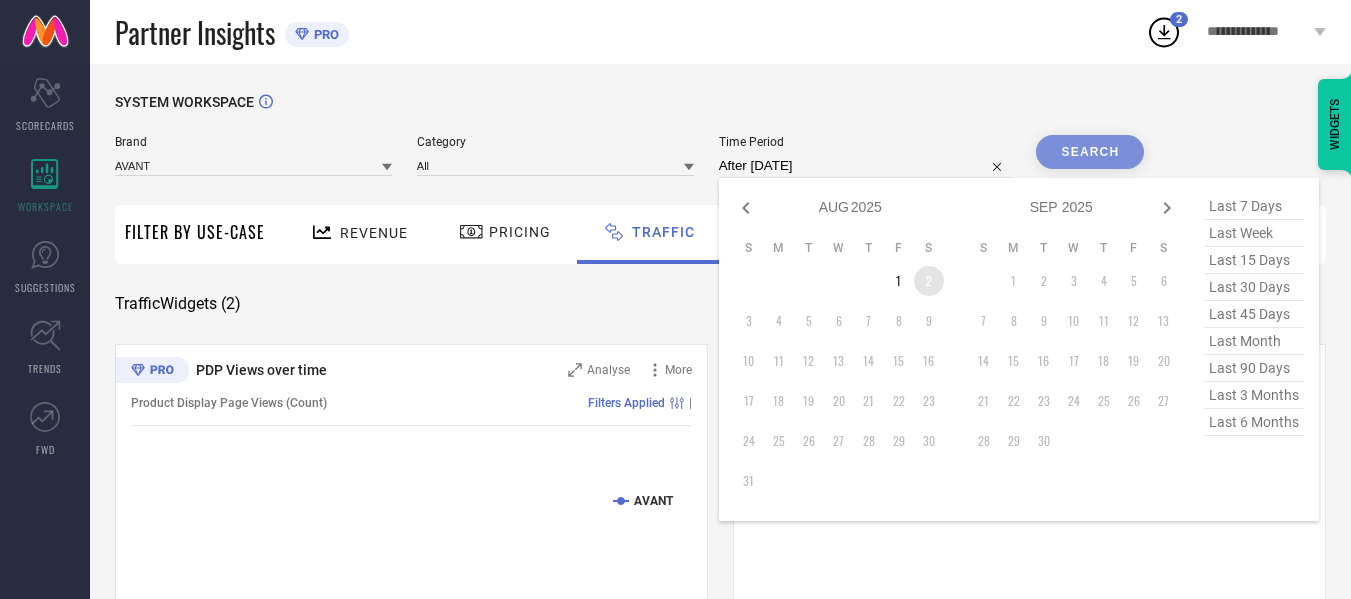 click on "2" at bounding box center (929, 281) 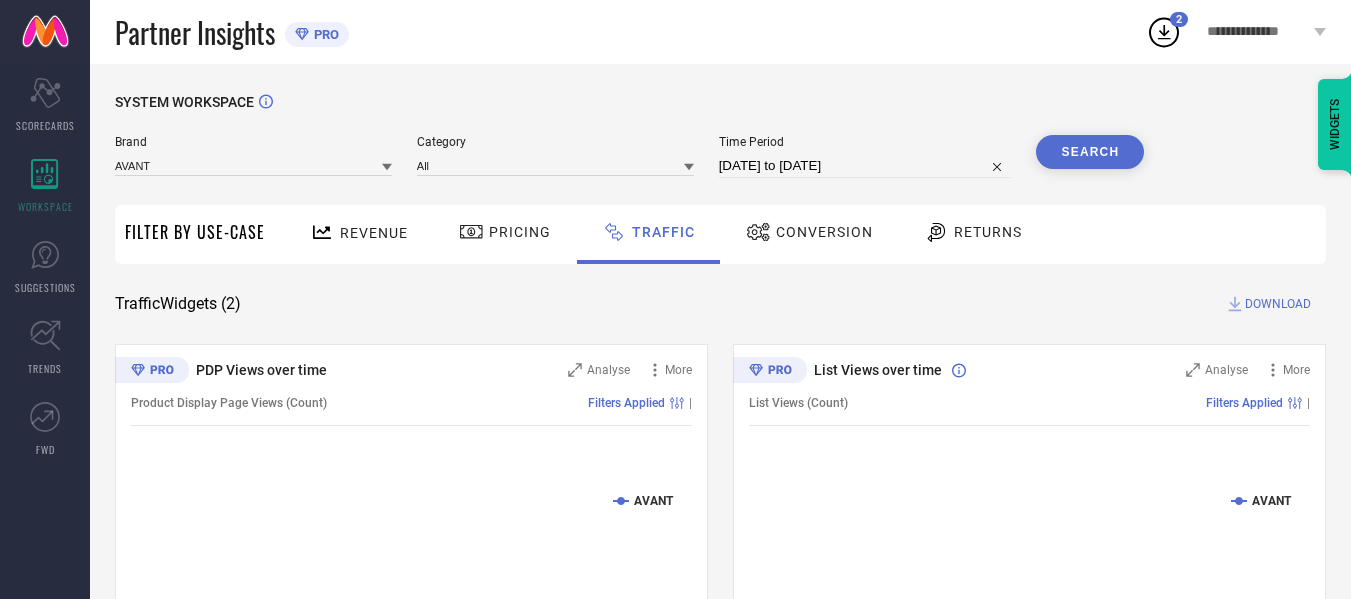 click on "Search" at bounding box center [1090, 152] 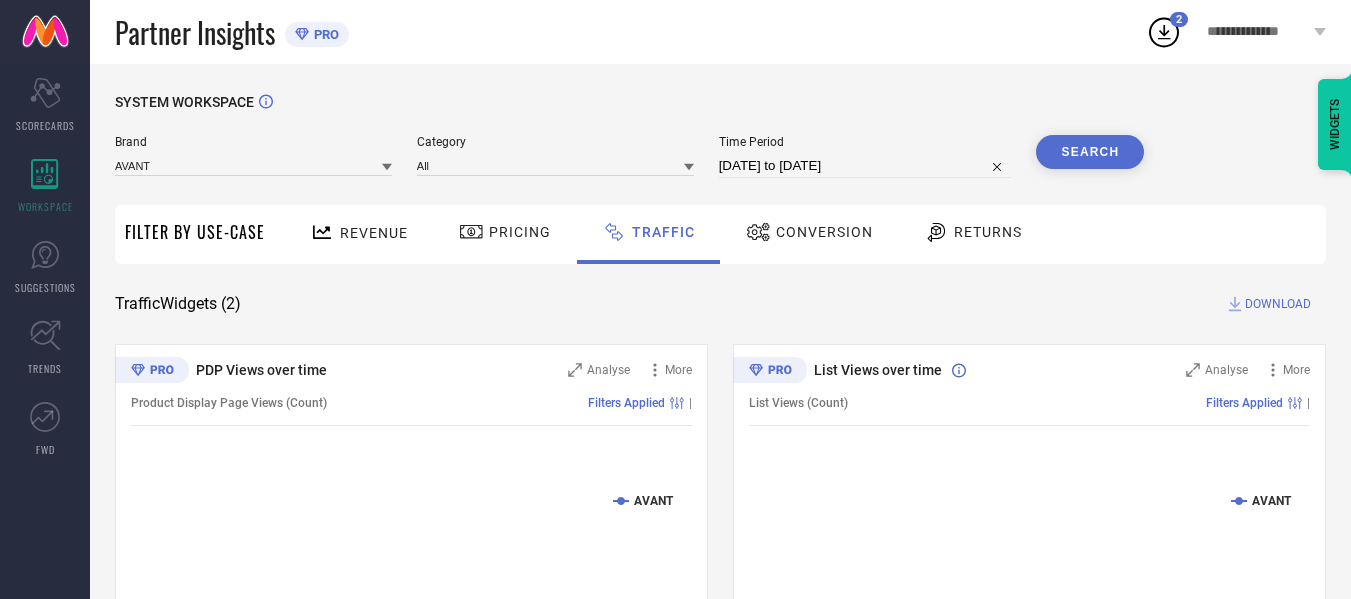 click on "DOWNLOAD" at bounding box center (1278, 304) 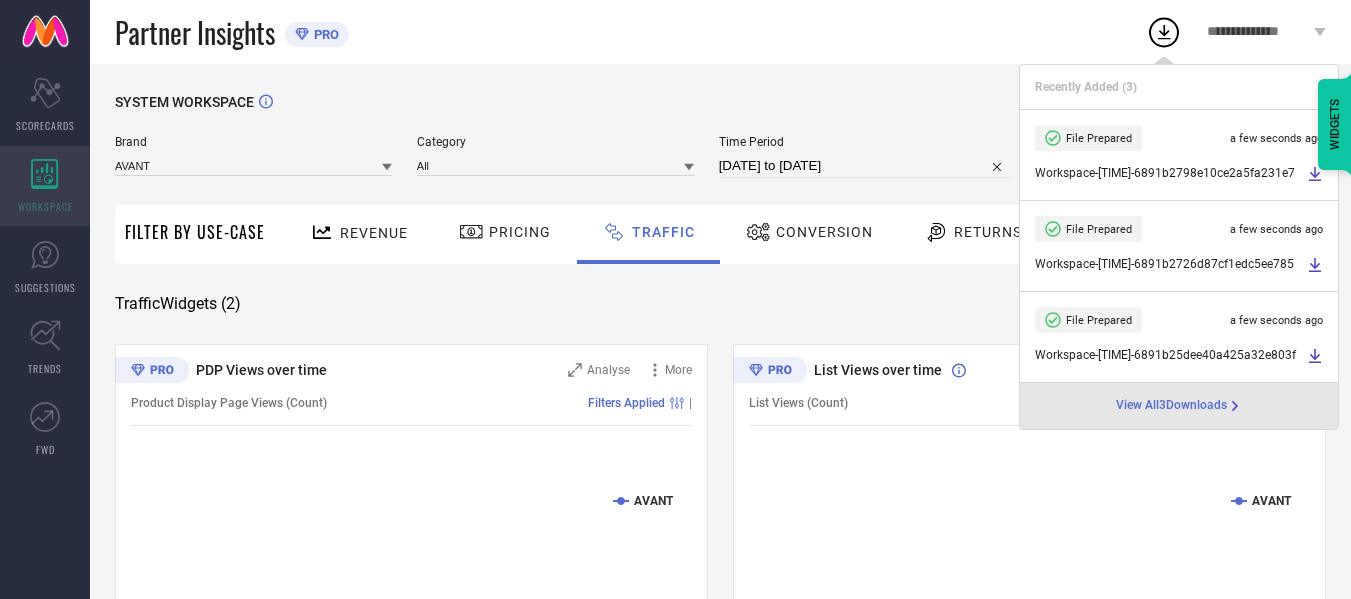 click on "WORKSPACE" at bounding box center [45, 206] 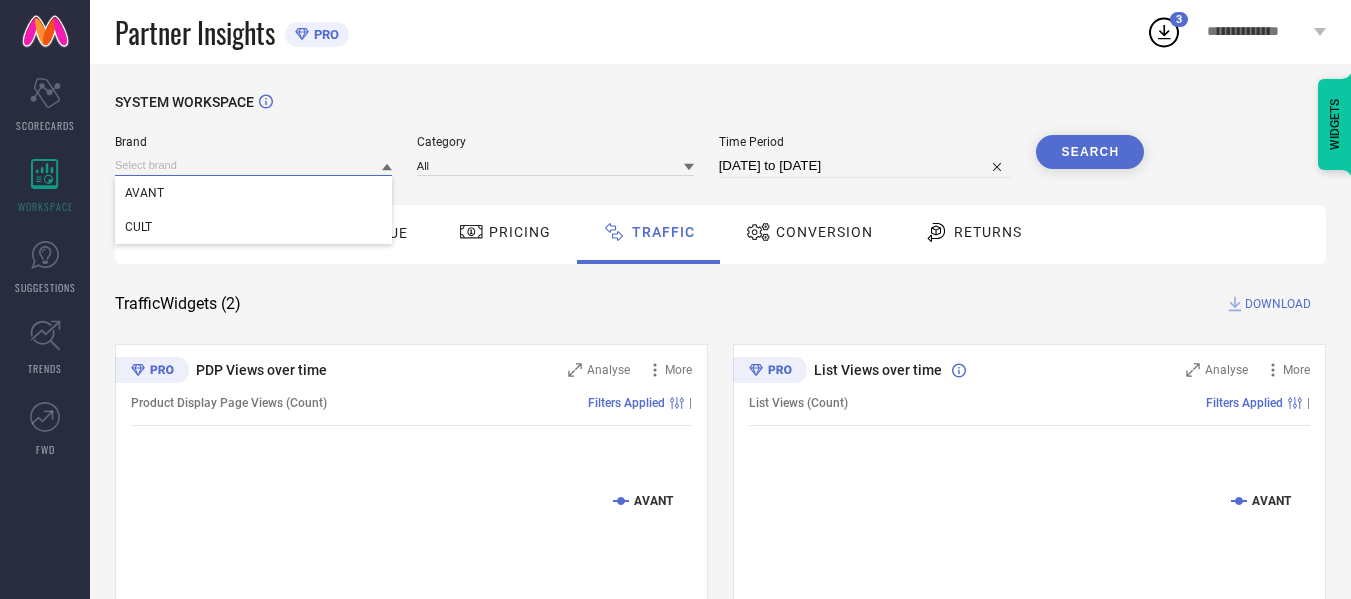 drag, startPoint x: 339, startPoint y: 162, endPoint x: 213, endPoint y: 230, distance: 143.1782 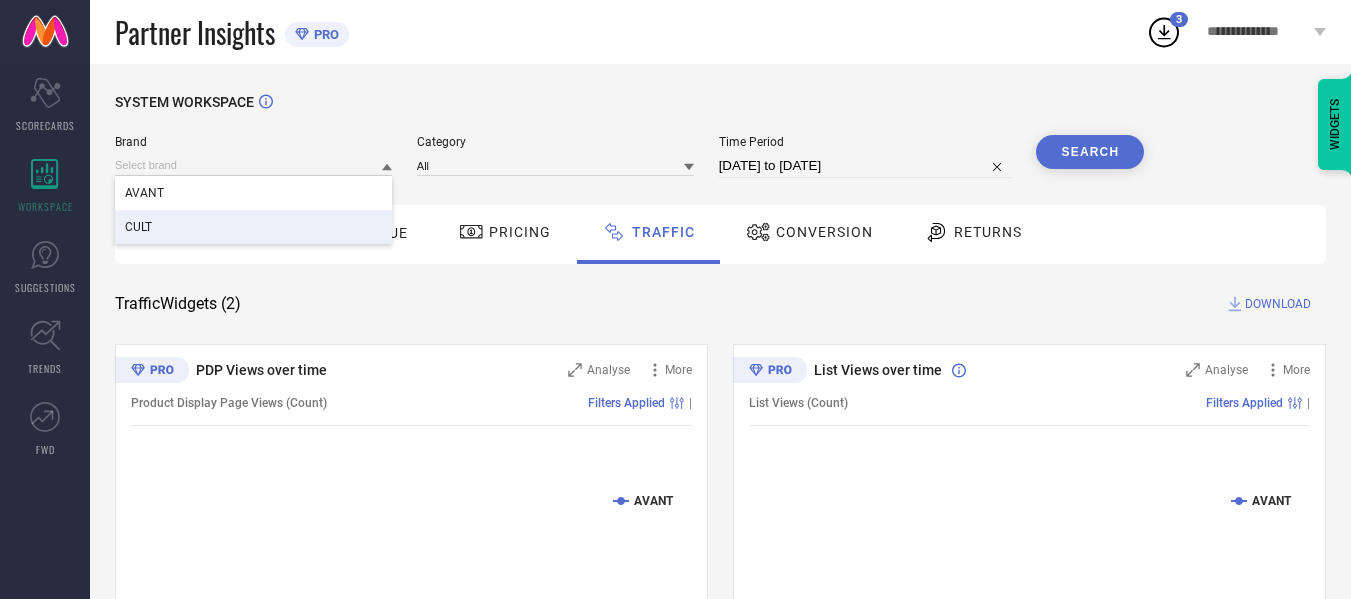 click on "CULT" at bounding box center (253, 227) 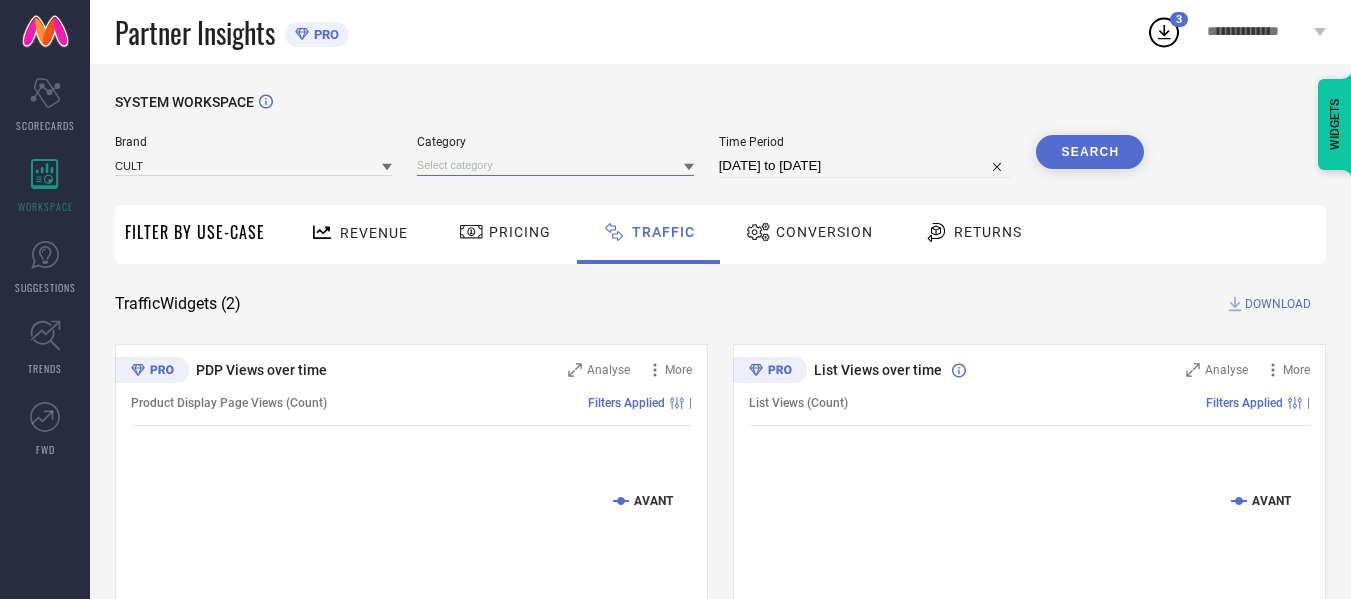 click at bounding box center (555, 165) 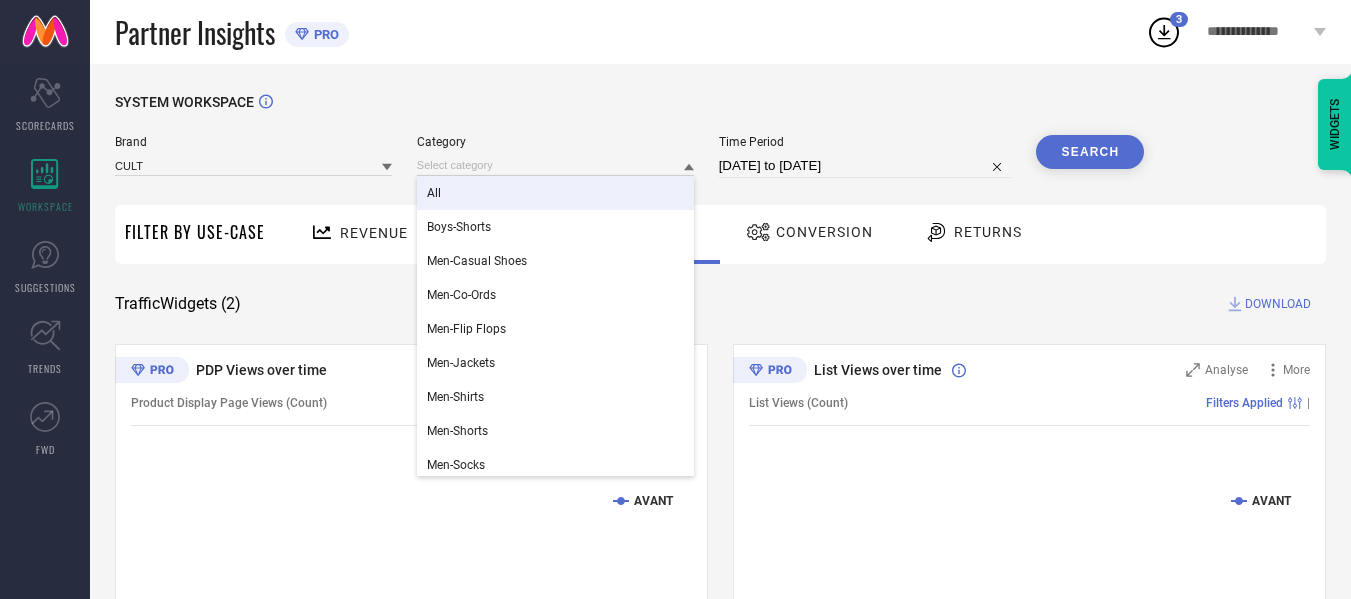 click on "All" at bounding box center (555, 193) 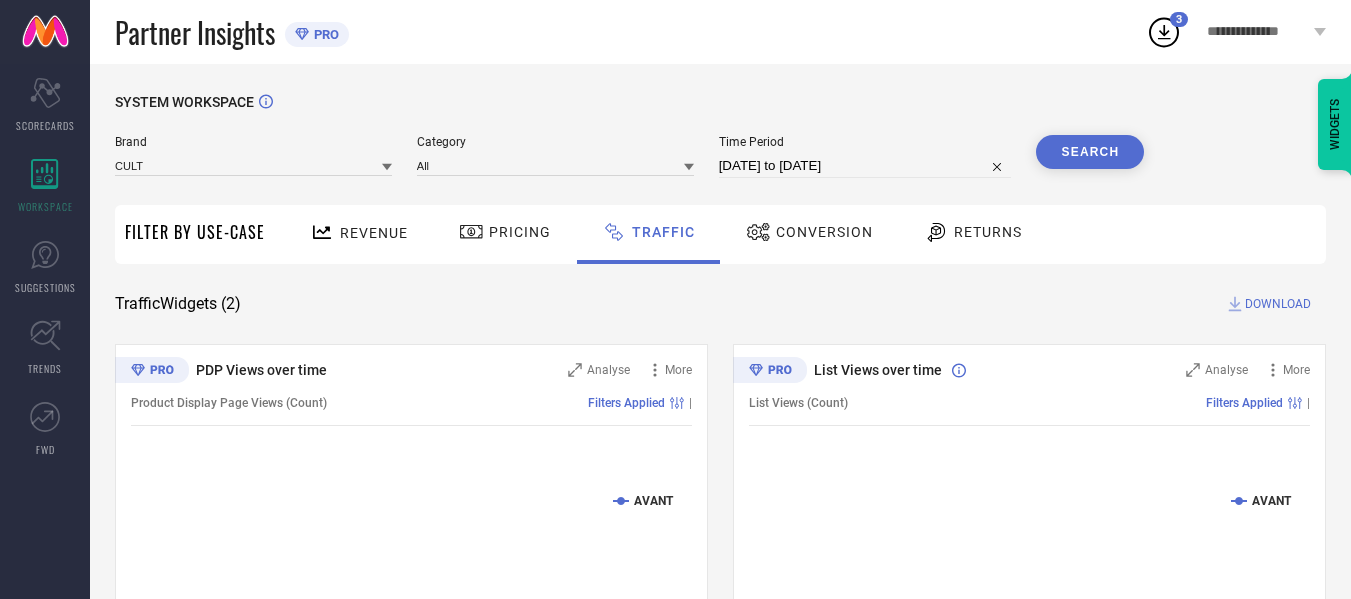 select on "7" 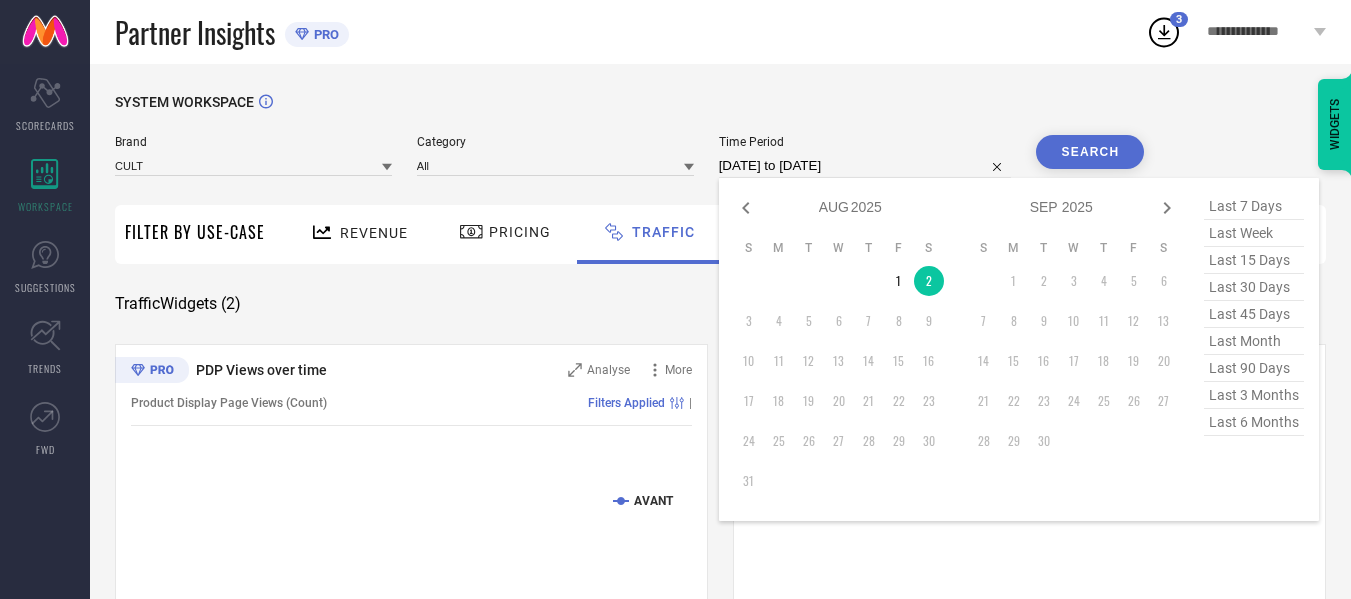 click on "[DATE] to [DATE]" at bounding box center (865, 166) 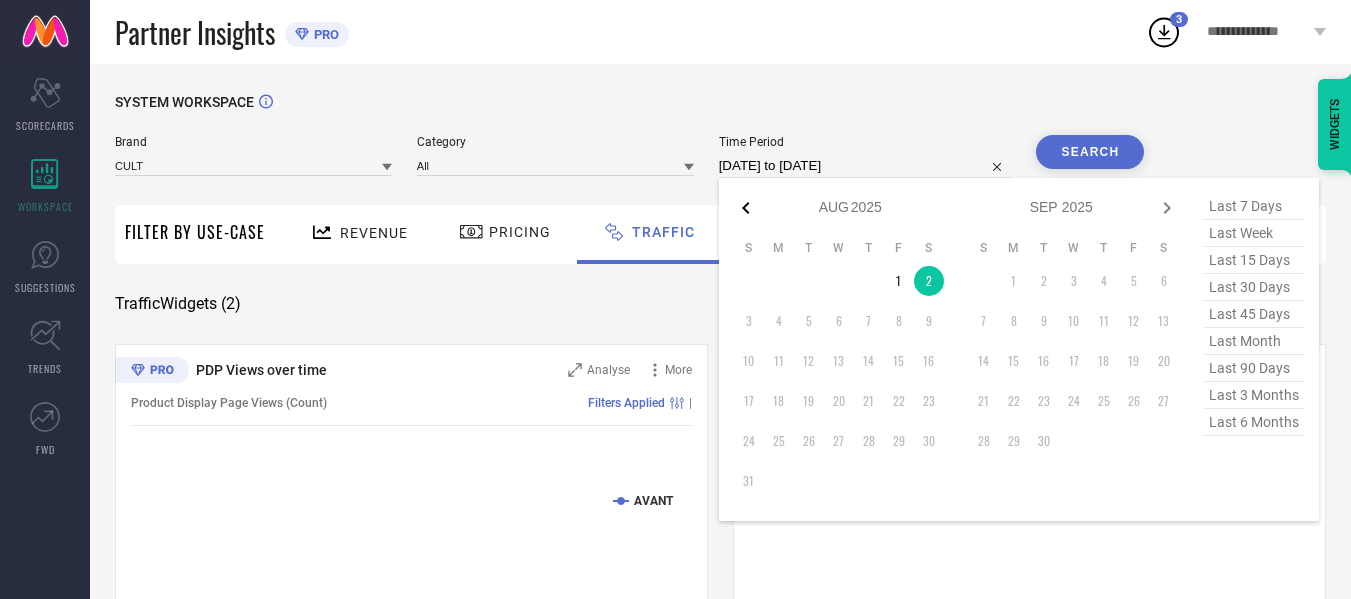 click 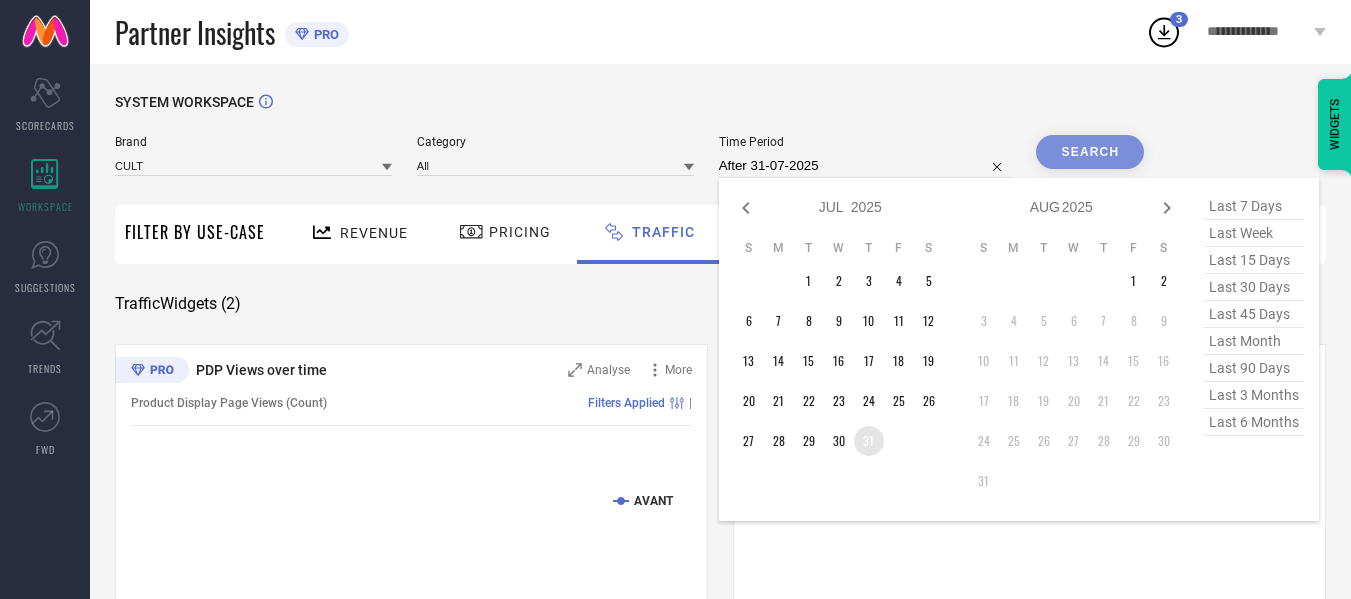 click on "31" at bounding box center [869, 441] 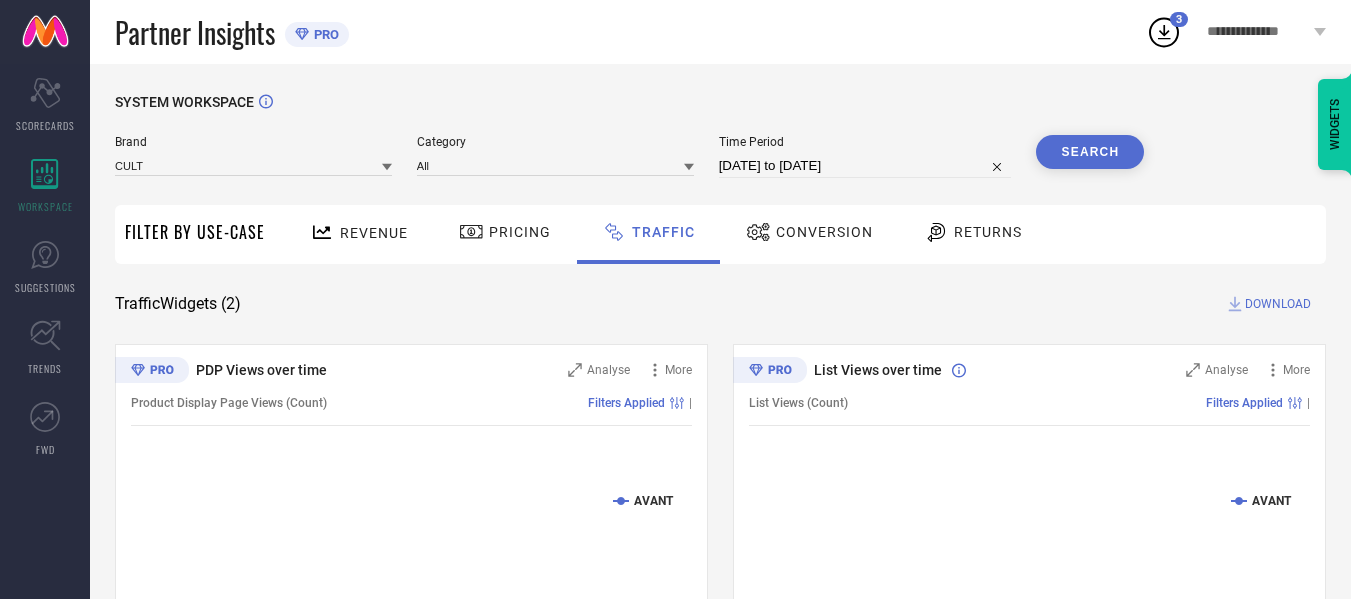 click on "Search" at bounding box center (1090, 152) 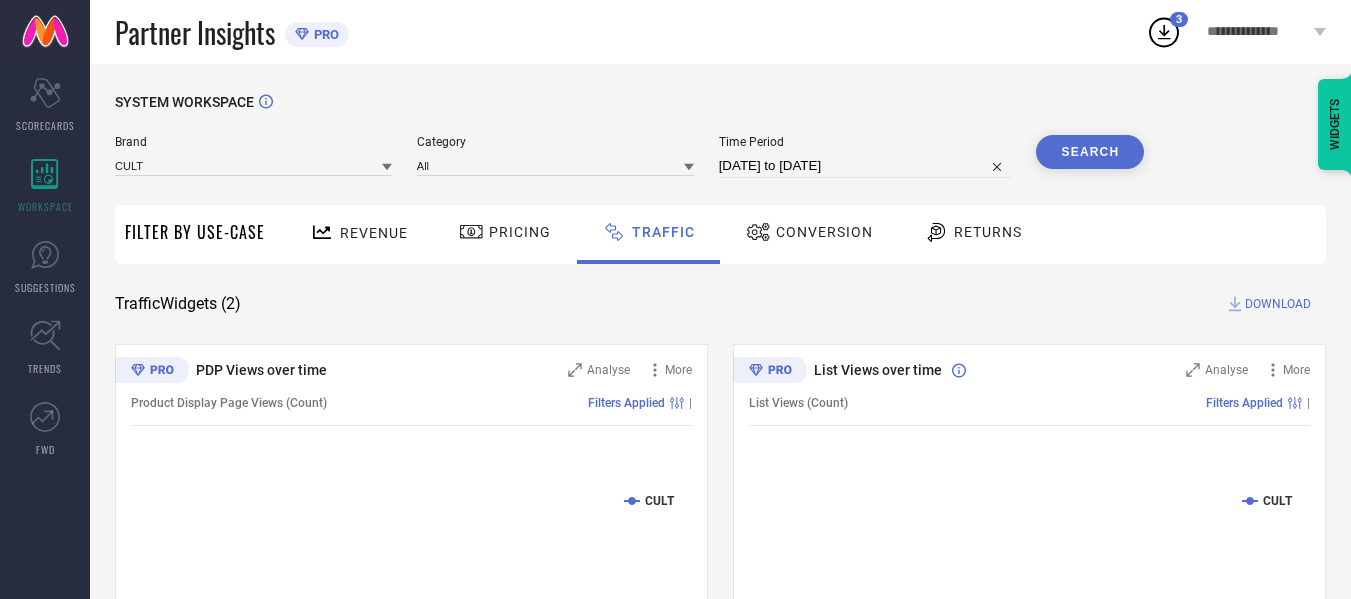 click on "DOWNLOAD" at bounding box center (1278, 304) 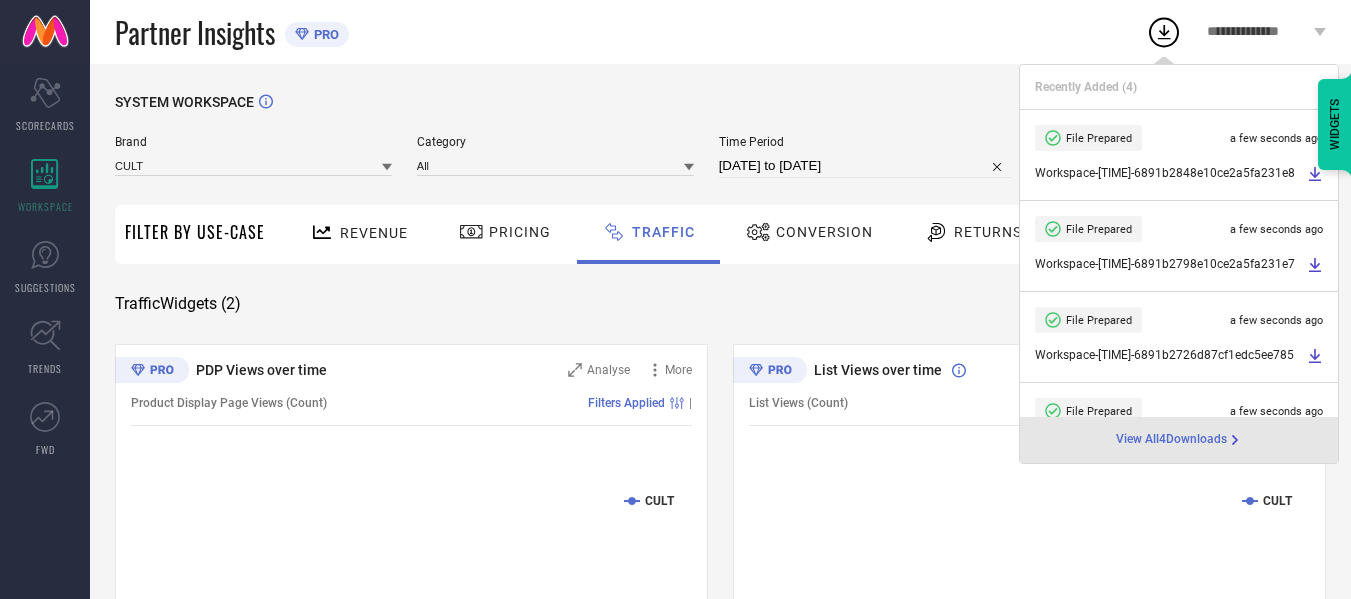 click on "Partner Insights PRO" at bounding box center [630, 32] 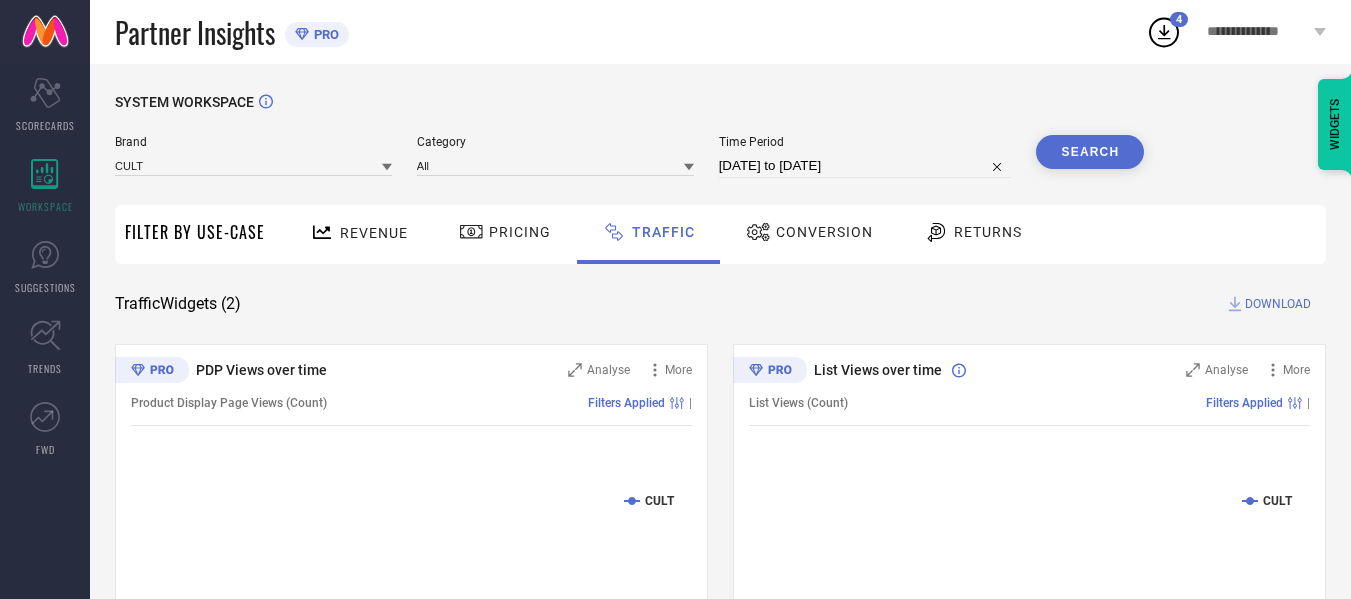 click on "[DATE] to [DATE]" at bounding box center [865, 166] 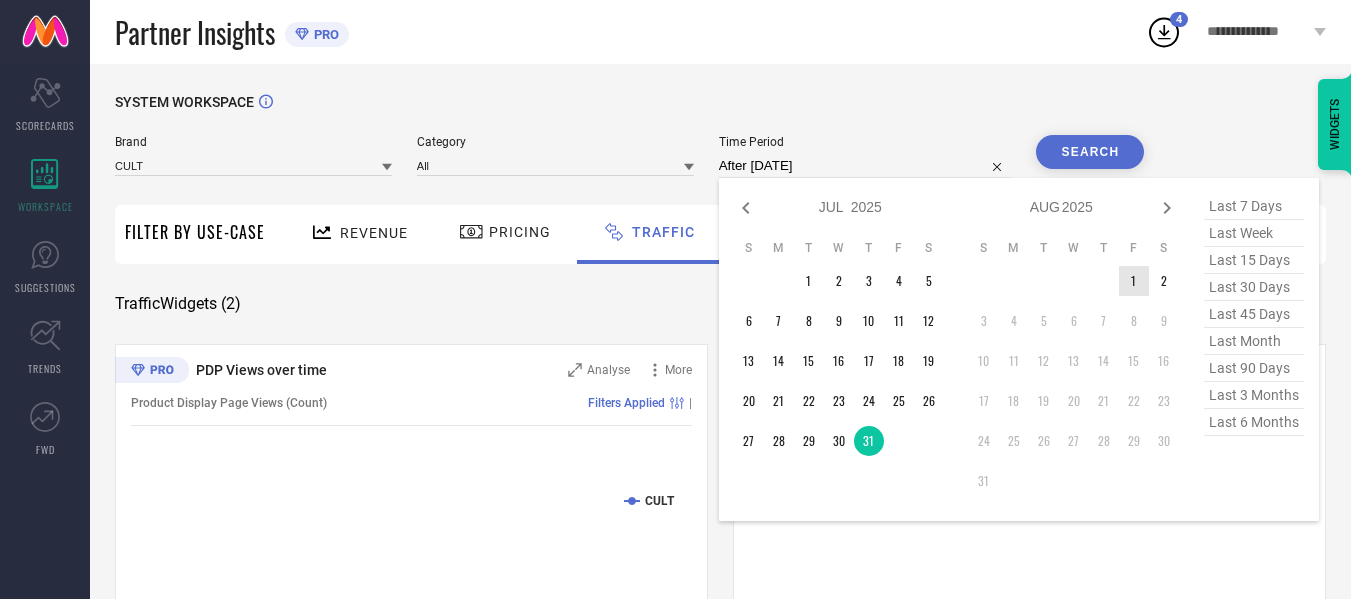 click on "1" at bounding box center [1134, 281] 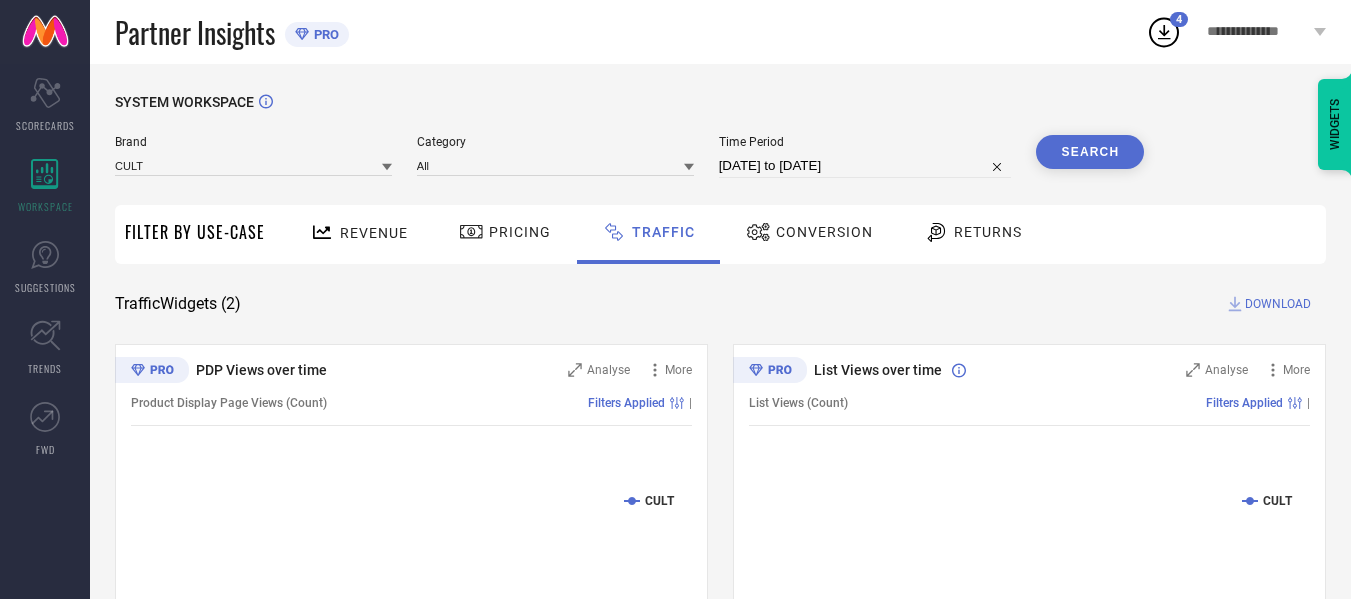click on "Search" at bounding box center [1090, 152] 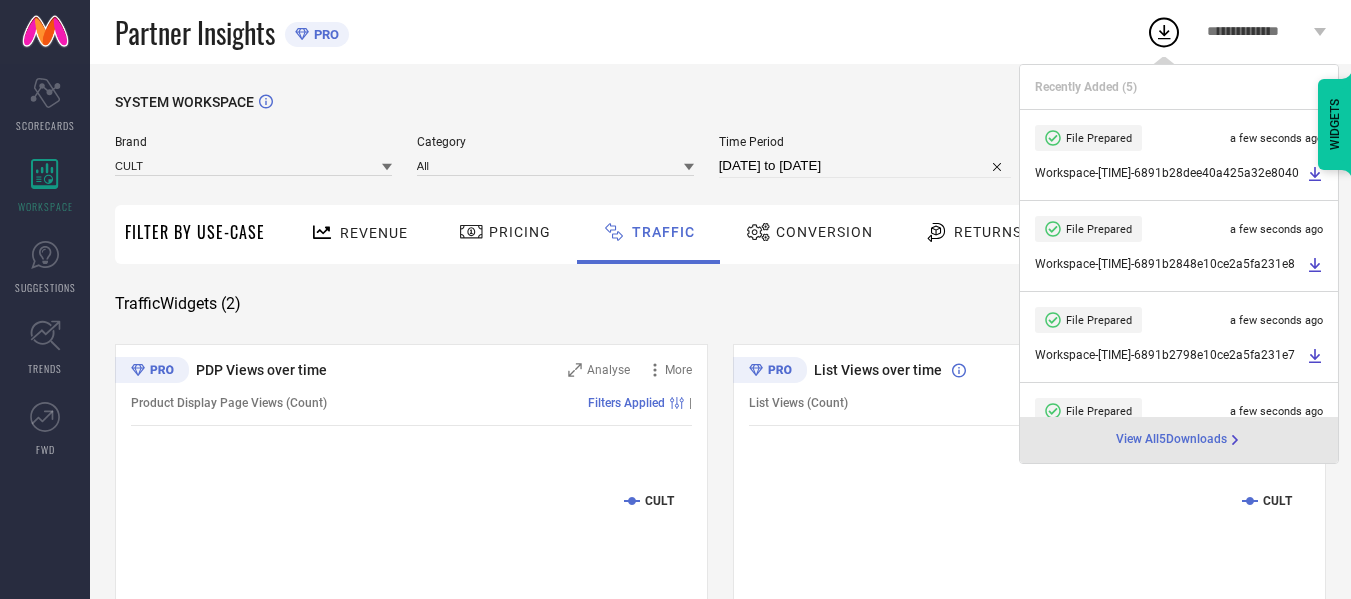 click on "[DATE] to [DATE]" at bounding box center [865, 166] 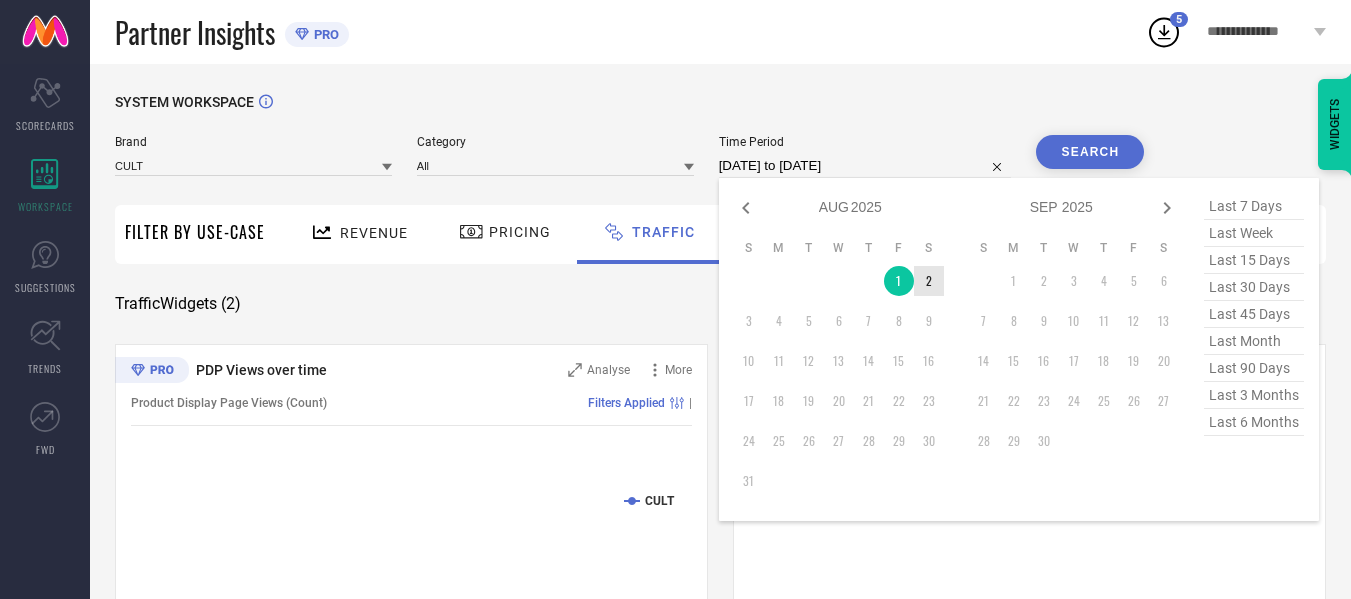 type on "After [DATE]" 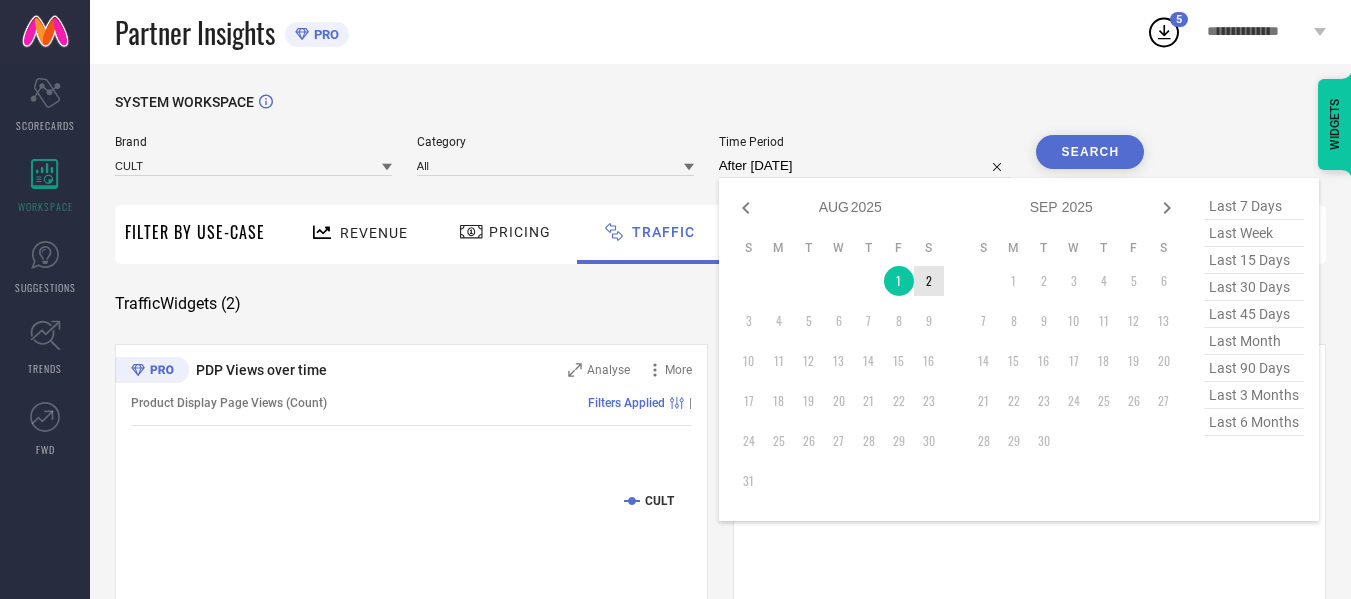 click on "2" at bounding box center [929, 281] 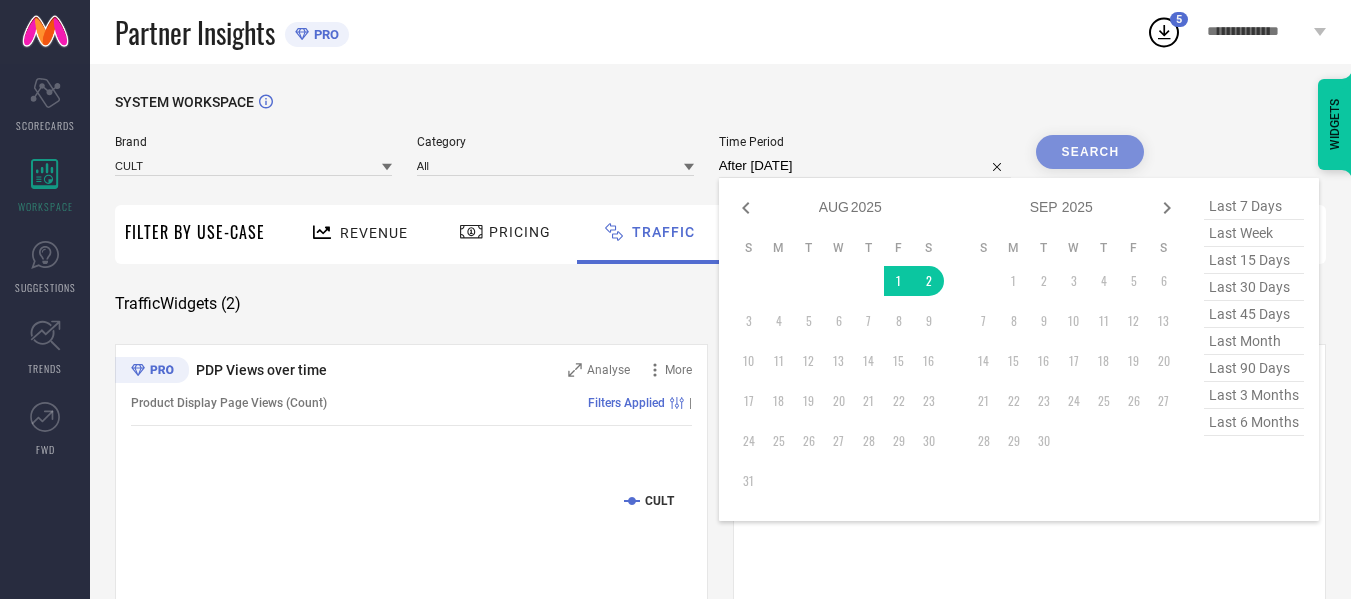 click on "Search" at bounding box center [1090, 152] 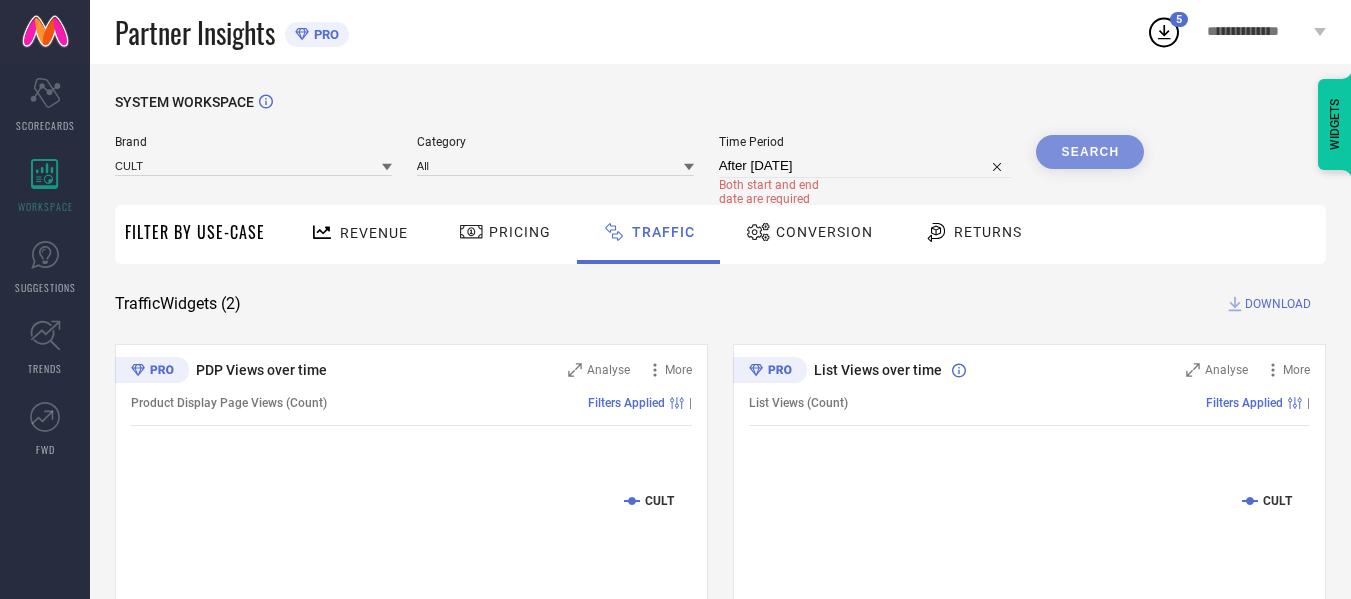 click on "After [DATE]" at bounding box center (865, 166) 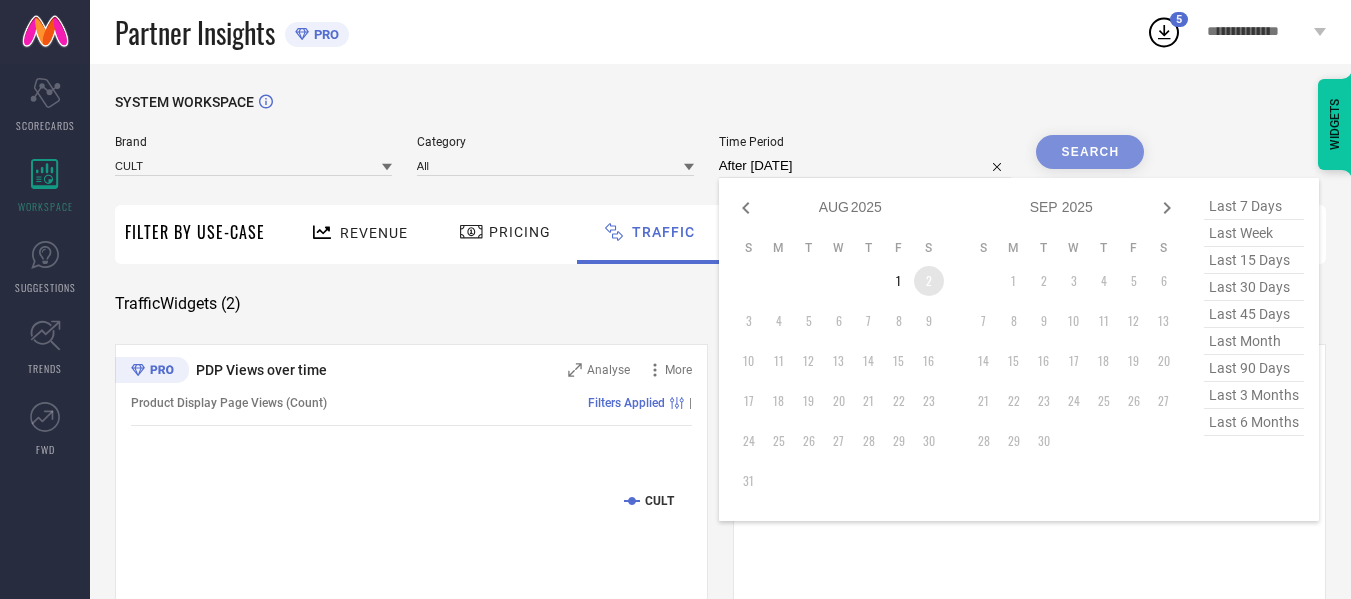 type on "[DATE] to [DATE]" 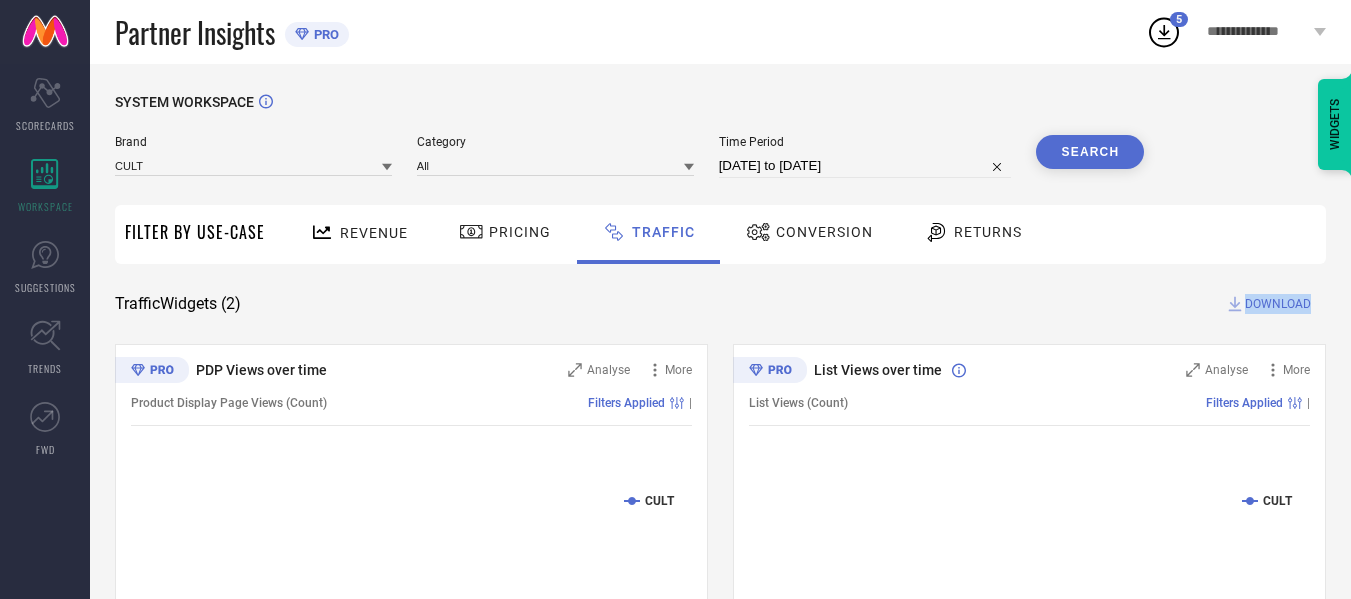 click on "SYSTEM WORKSPACE Brand CULT Category All Time Period [DATE] to [DATE] Search Filter By Use-Case Revenue Pricing Traffic Conversion Returns Traffic Widgets ( 2 ) DOWNLOAD PDP Views over time Analyse More Product Display Page Views (Count) Filters Applied | Created with Highcharts 9.3.3 Time Aggregate PDP Views CULT [DATE] 2L List Views over time Analyse More List Views (Count) Filters Applied | Created with Highcharts 9.3.3 Time Aggregate List Count CULT [DATE] 39L WIDGETS" at bounding box center (720, 469) 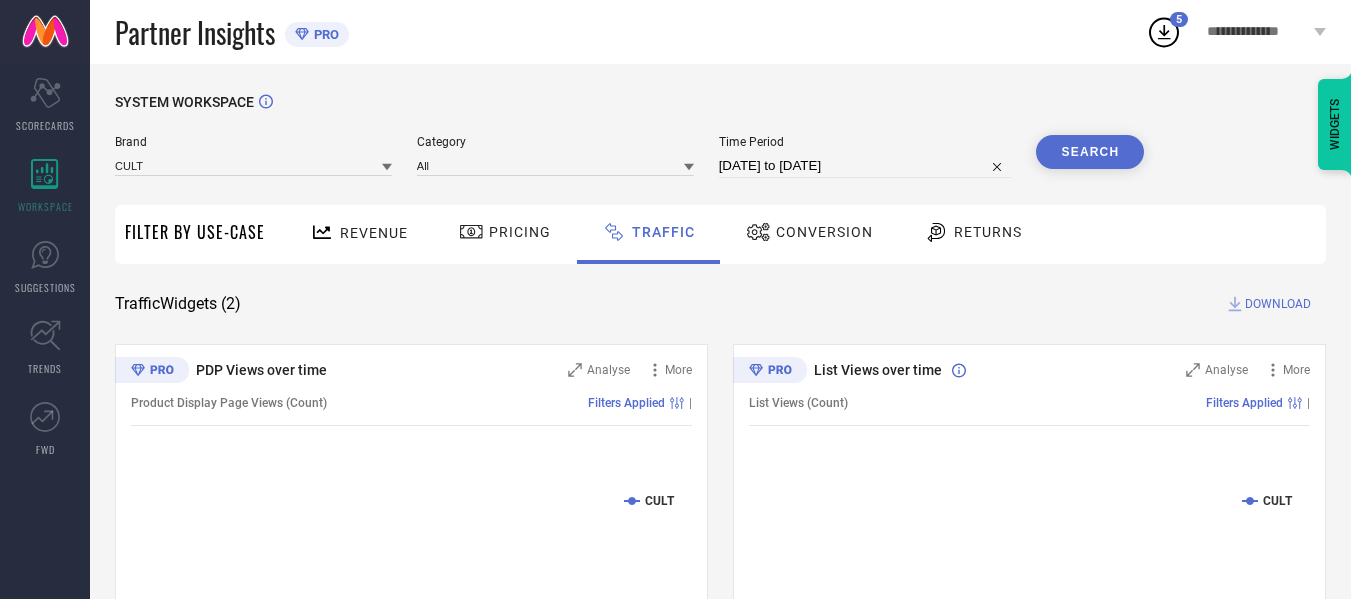 click on "Brand CULT Category All Time Period [DATE] to [DATE] Search" at bounding box center [629, 165] 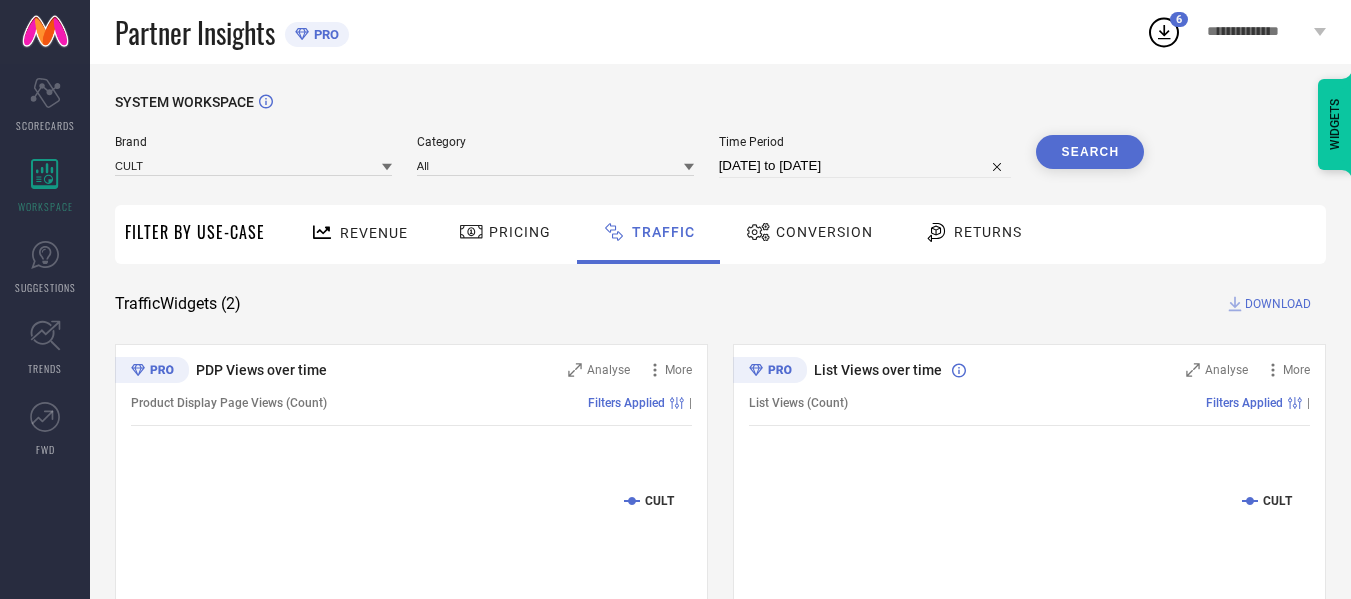 click on "Partner Insights PRO" at bounding box center (630, 32) 